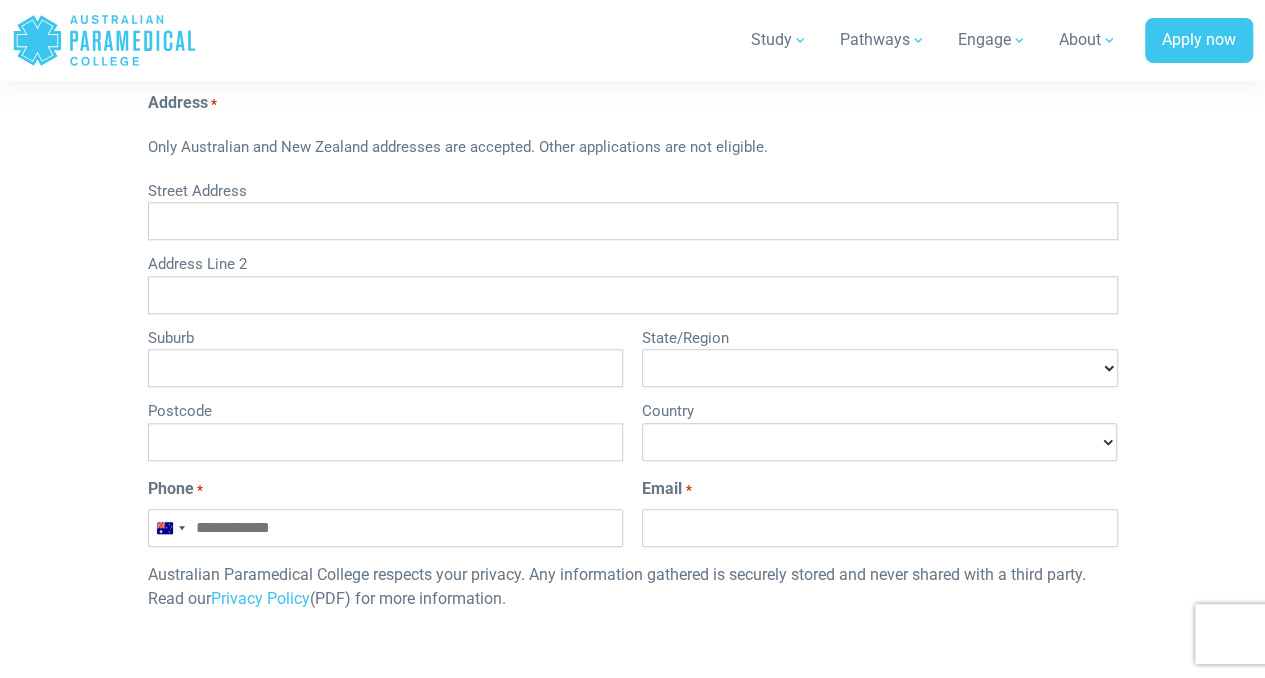 scroll, scrollTop: 1151, scrollLeft: 0, axis: vertical 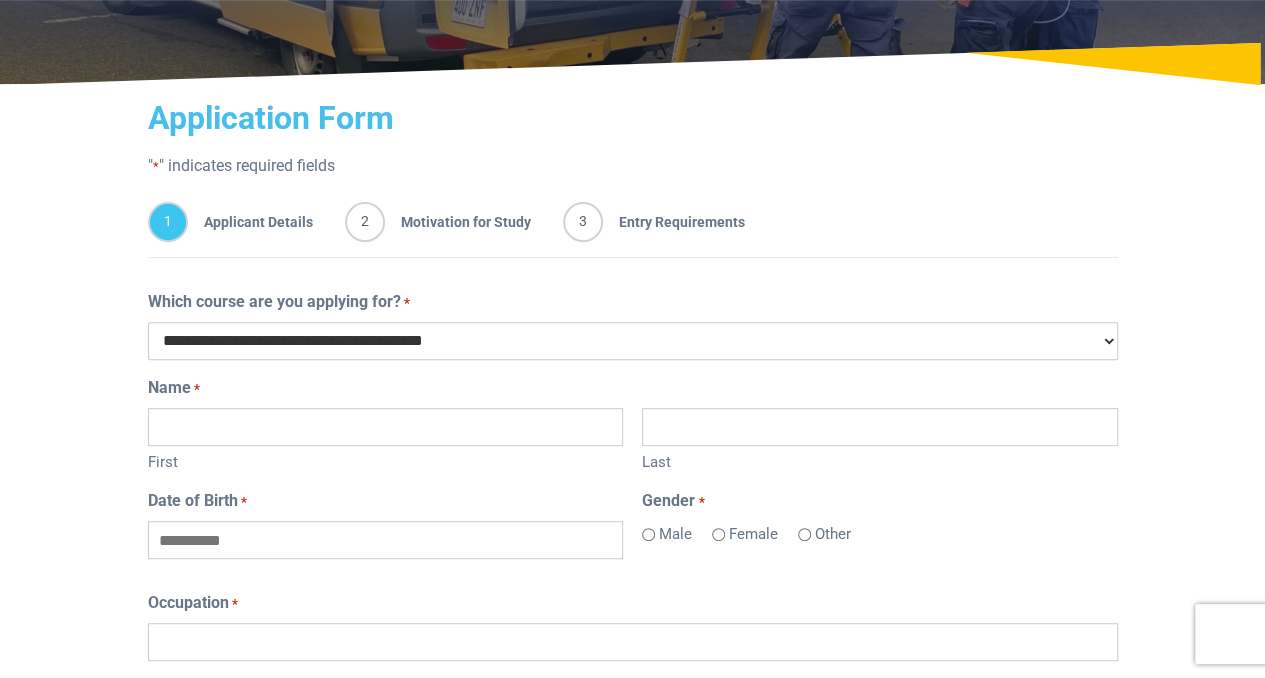 click on "First" at bounding box center (385, 427) 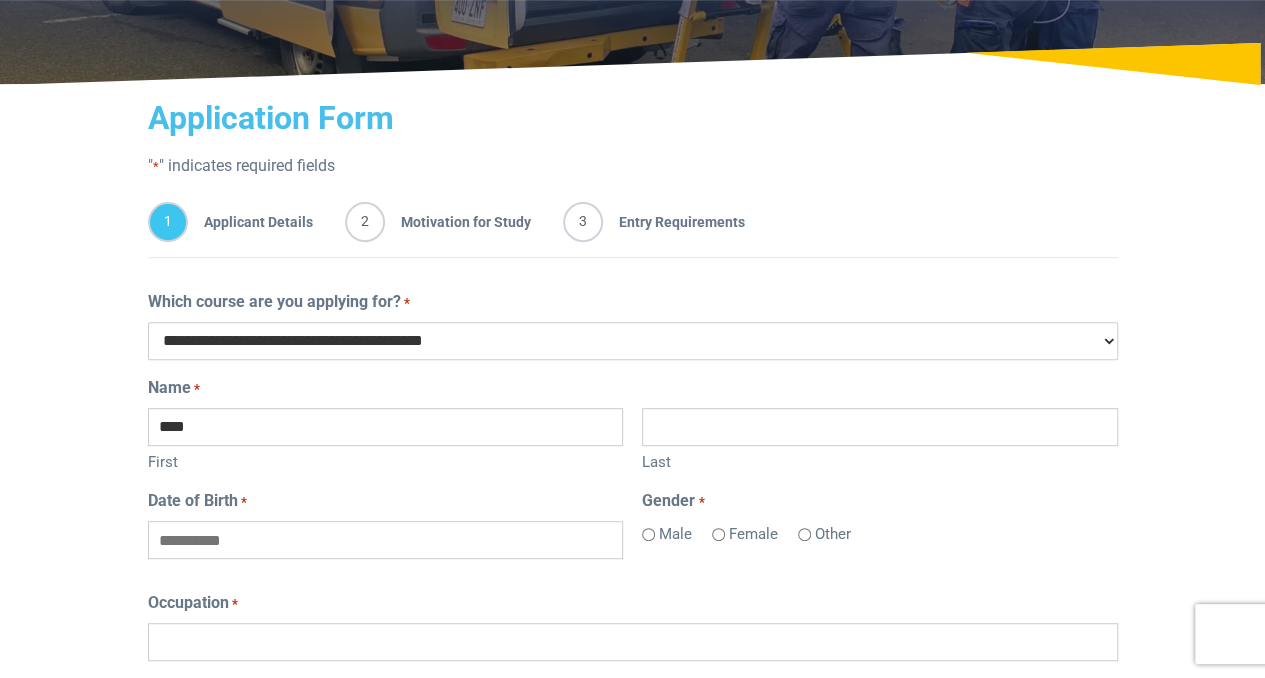 type on "****" 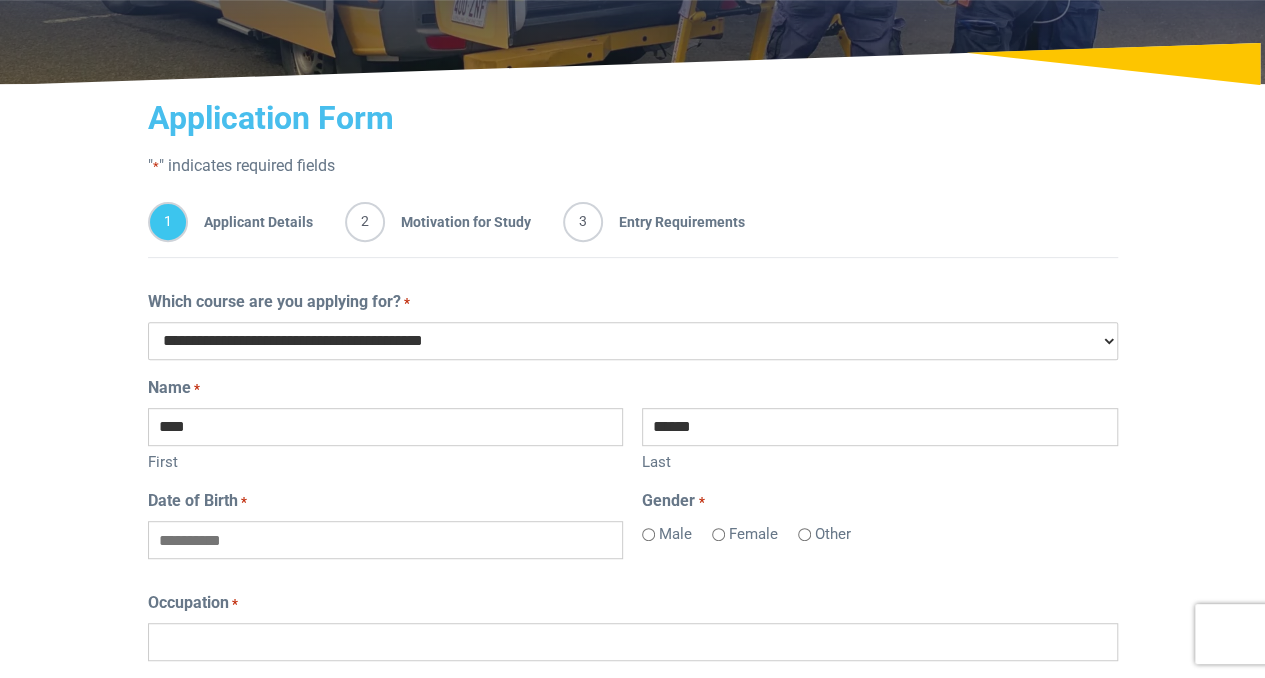 type on "******" 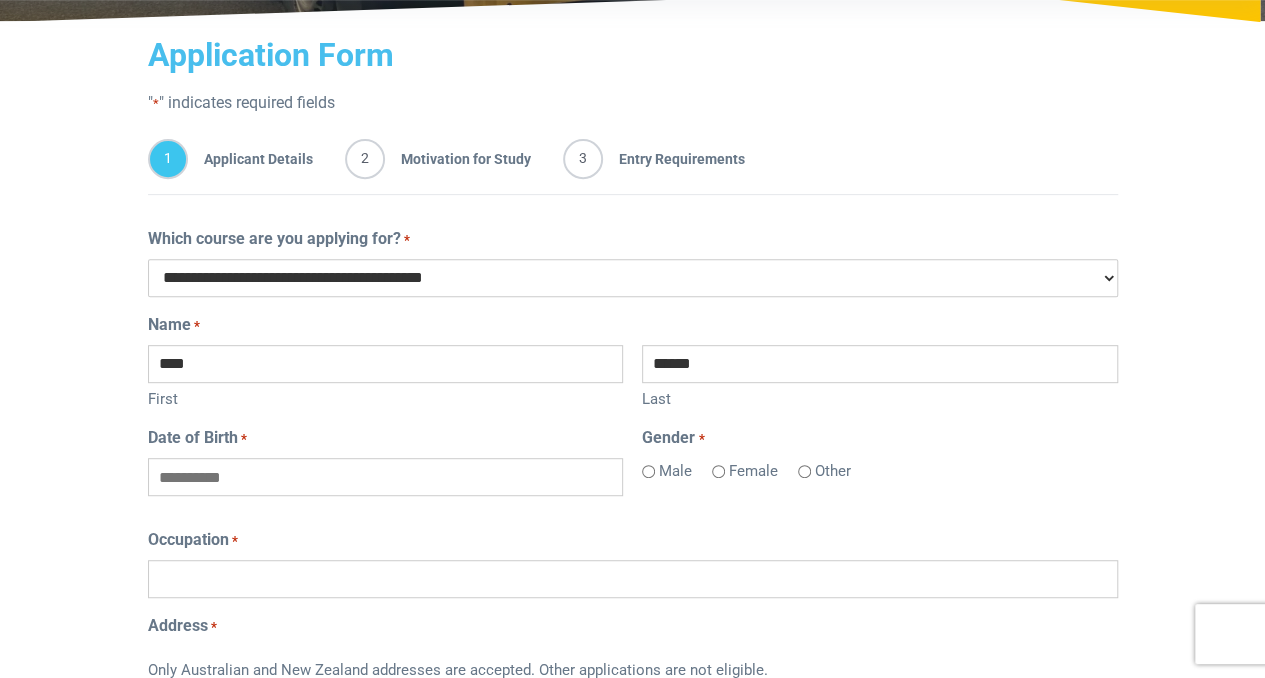 scroll, scrollTop: 323, scrollLeft: 0, axis: vertical 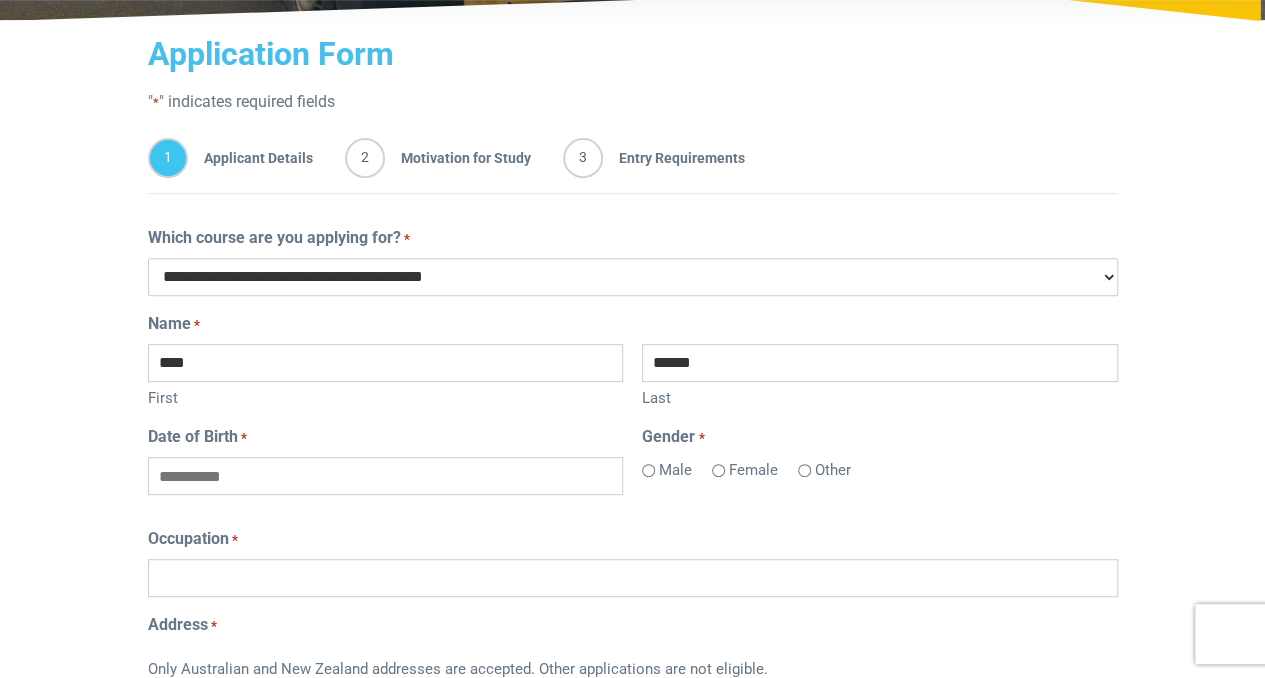click on "Date of Birth *" at bounding box center (385, 476) 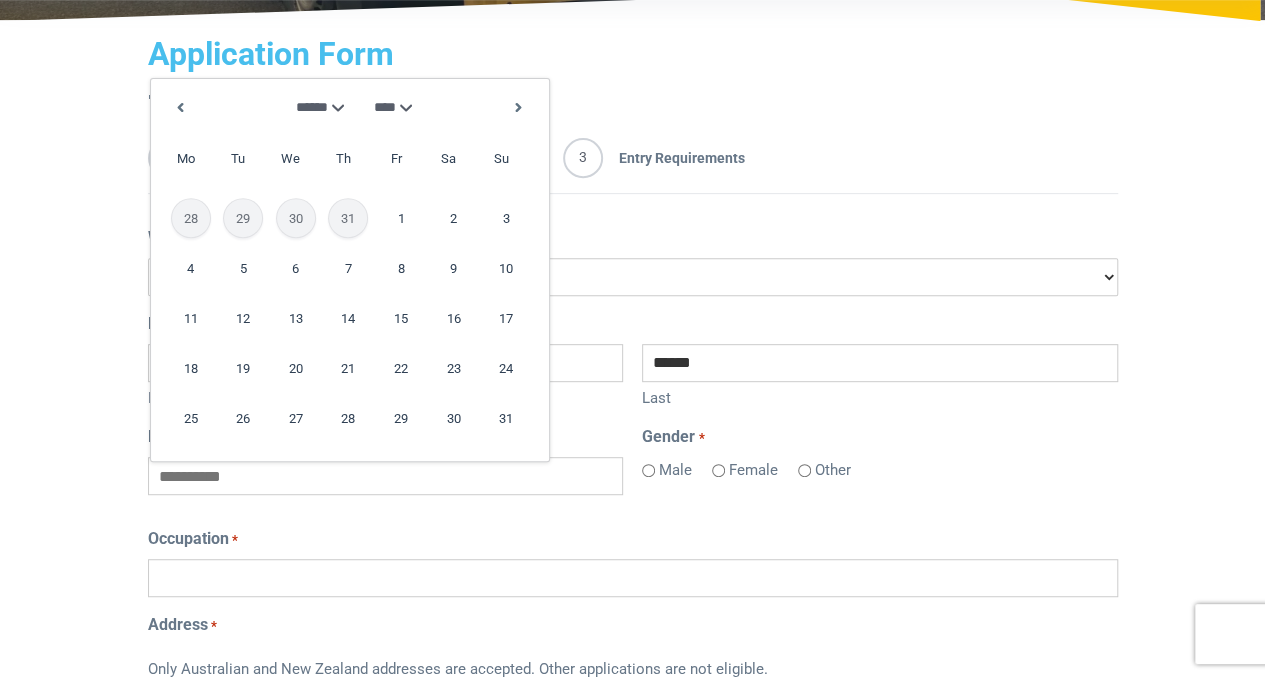 click on "******* ******** ***** ***** *** **** **** ****** ********* ******* ******** ********" at bounding box center (315, 107) 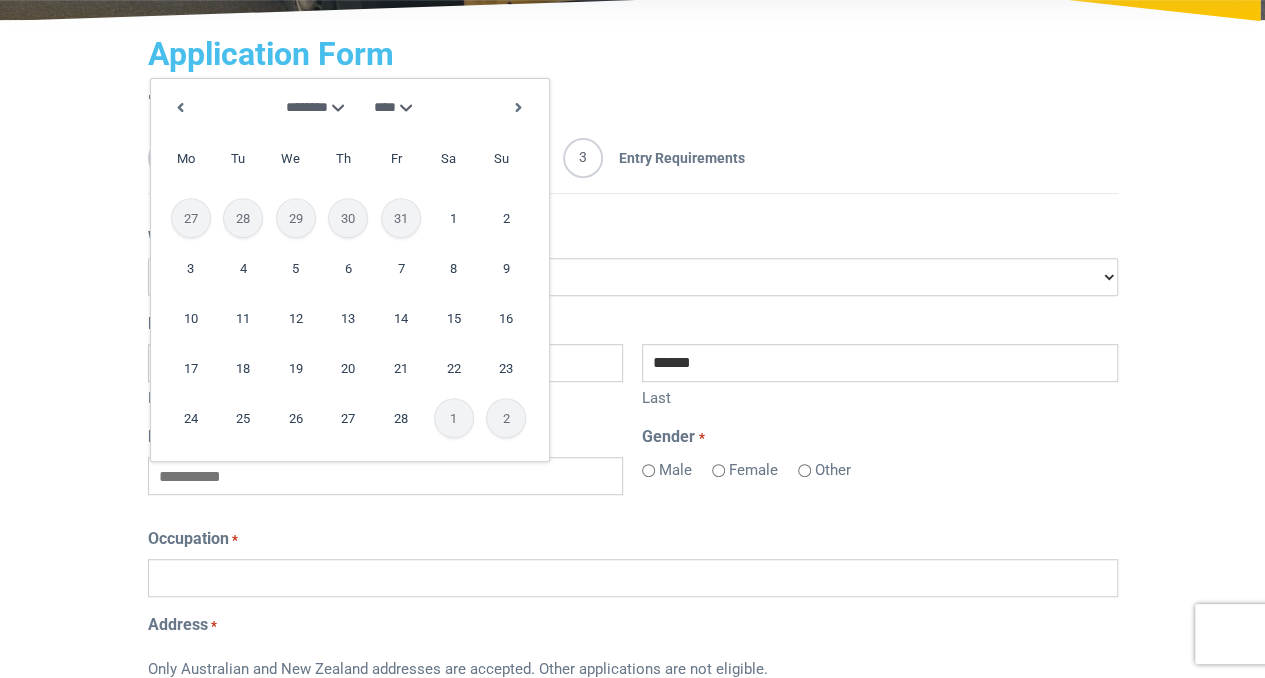 click on "**** **** **** **** **** **** **** **** **** **** **** **** **** **** **** **** **** **** **** **** **** **** **** **** **** **** **** **** **** **** **** **** **** **** **** **** **** **** **** **** **** **** **** **** **** **** **** **** **** **** **** **** **** **** **** **** **** **** **** **** **** **** **** **** **** **** **** **** **** **** **** **** **** **** **** **** **** **** **** **** **** **** **** **** **** **** **** **** **** **** **** **** **** **** **** **** **** **** **** **** **** **** **** **** **** **** **** **** **** **** **** **** **** **** **** **** ****" at bounding box center [396, 107] 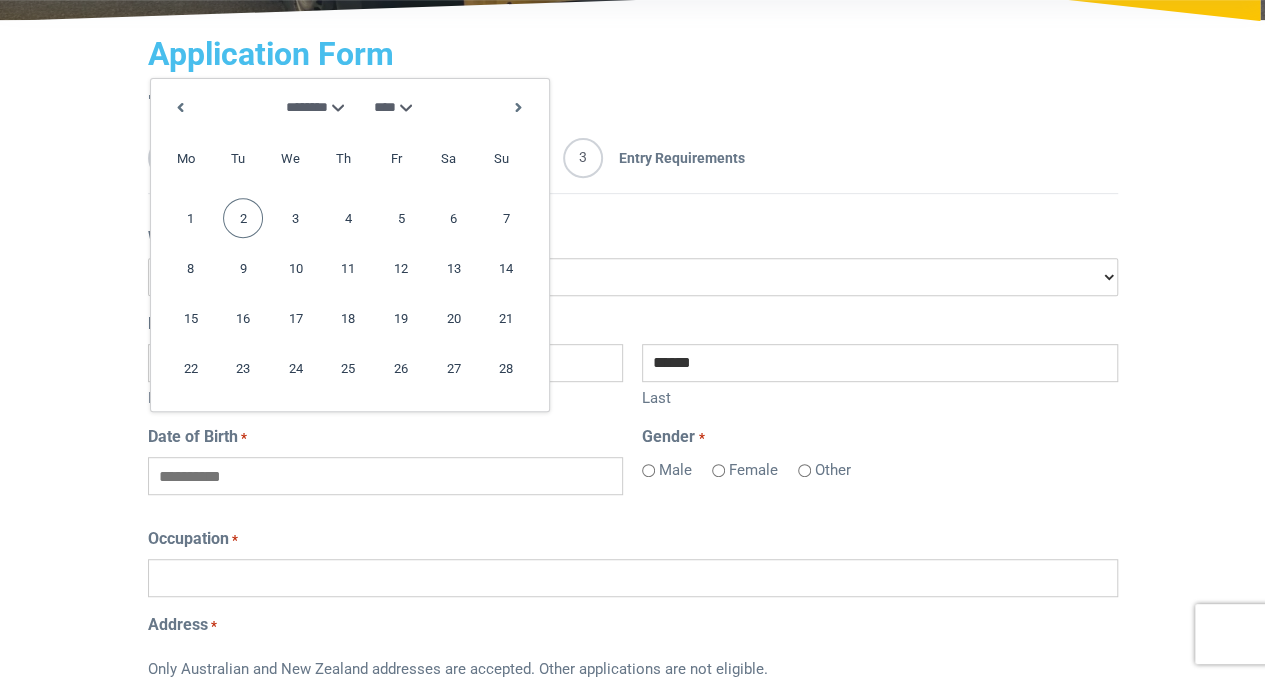 click on "2" at bounding box center (243, 218) 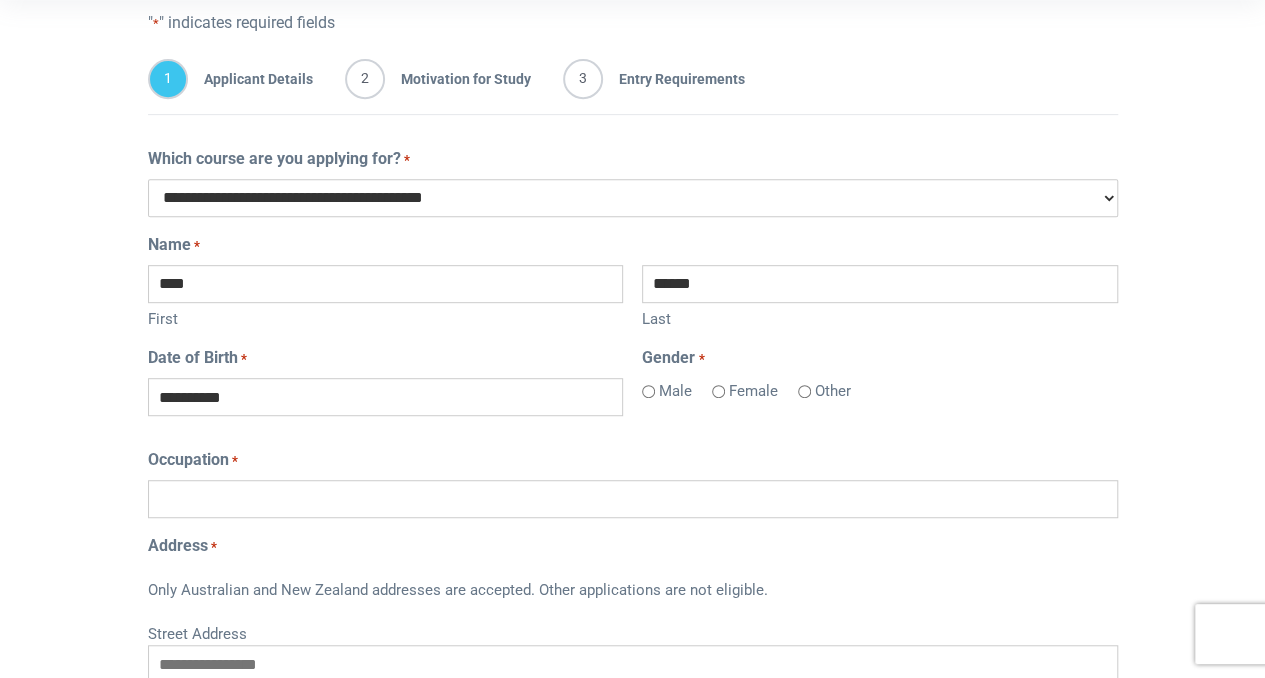 scroll, scrollTop: 403, scrollLeft: 0, axis: vertical 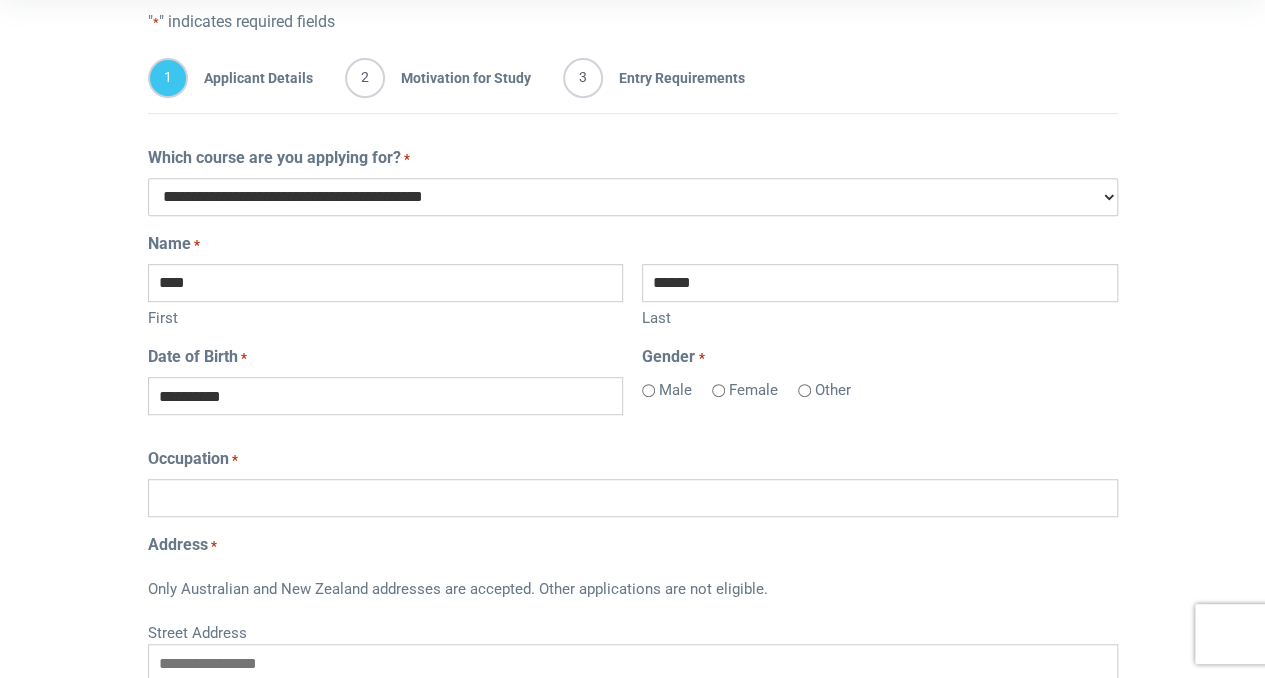 click on "Occupation *" at bounding box center [633, 498] 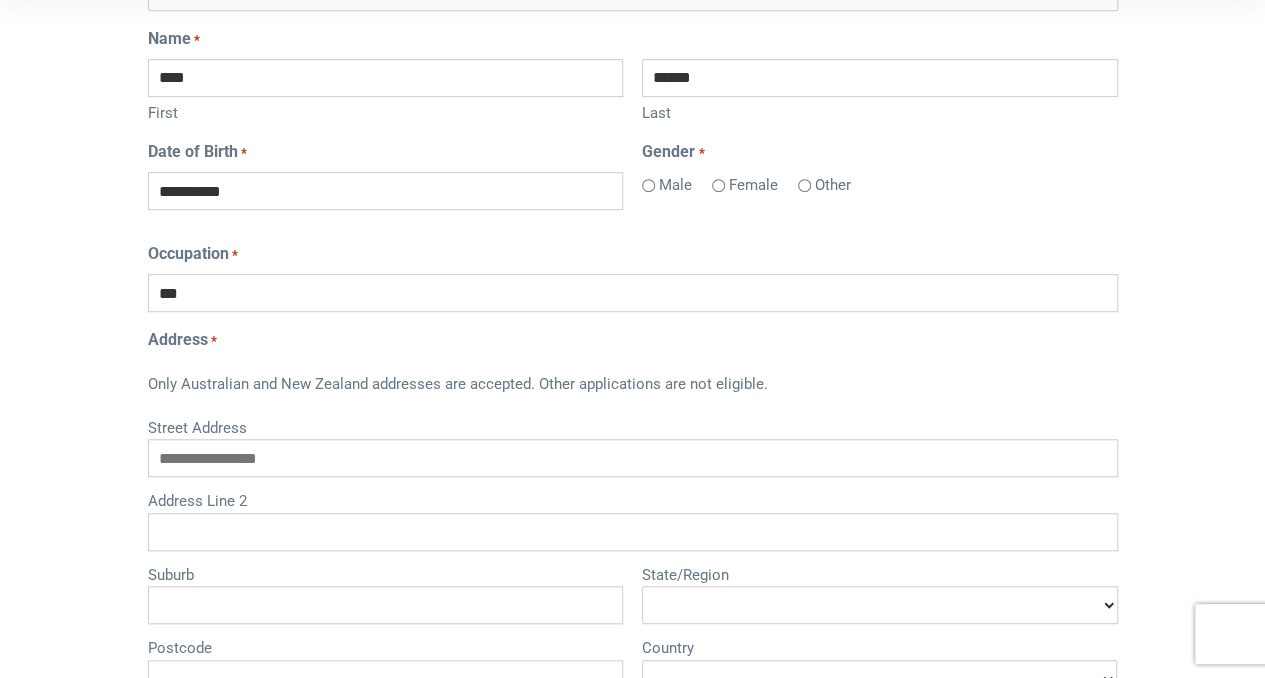 scroll, scrollTop: 609, scrollLeft: 0, axis: vertical 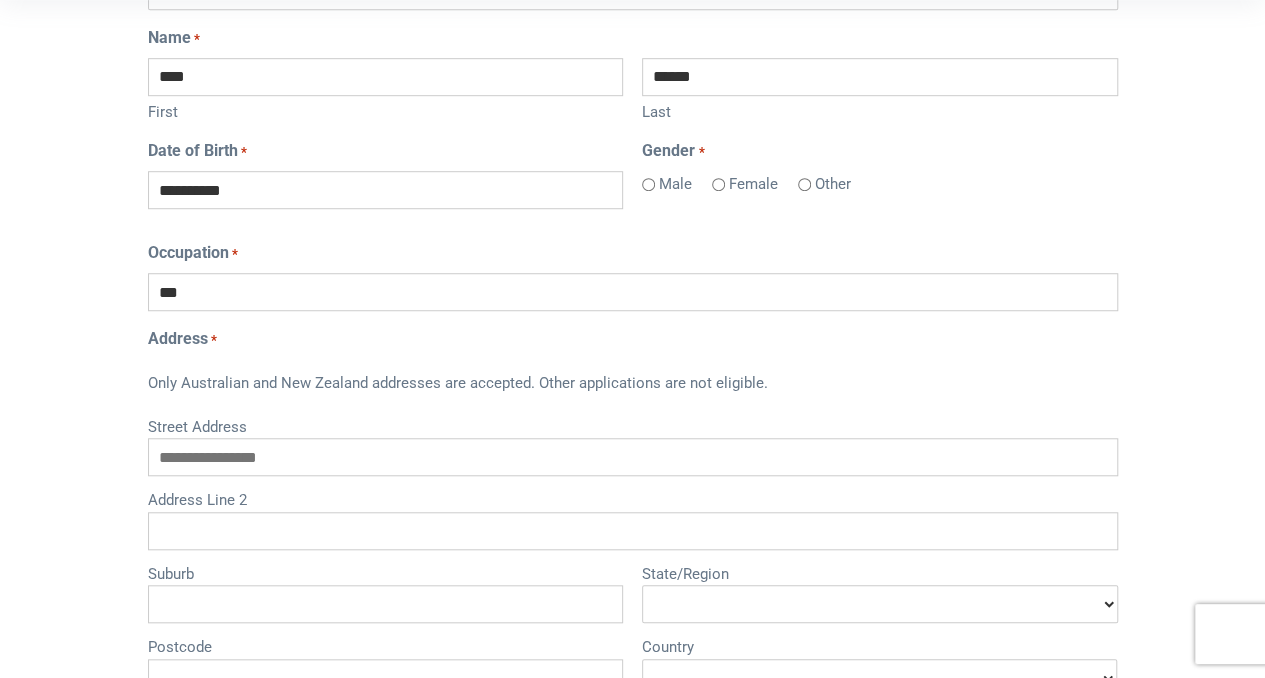 type on "***" 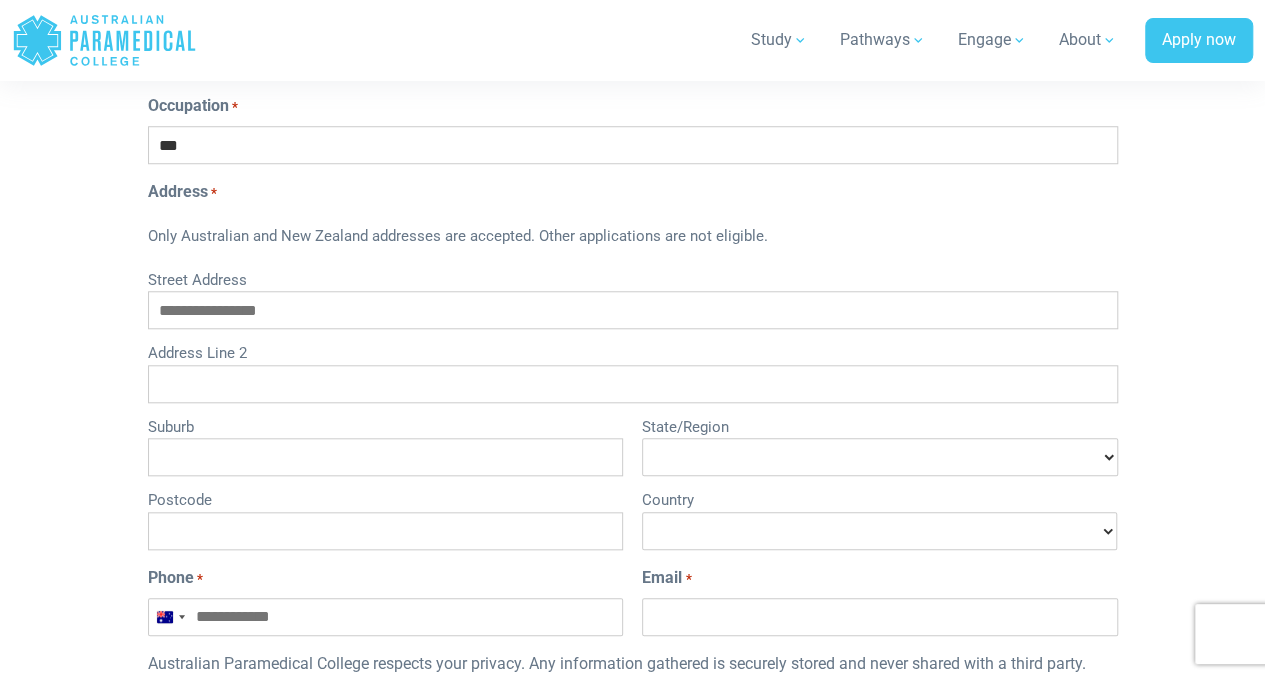 scroll, scrollTop: 760, scrollLeft: 0, axis: vertical 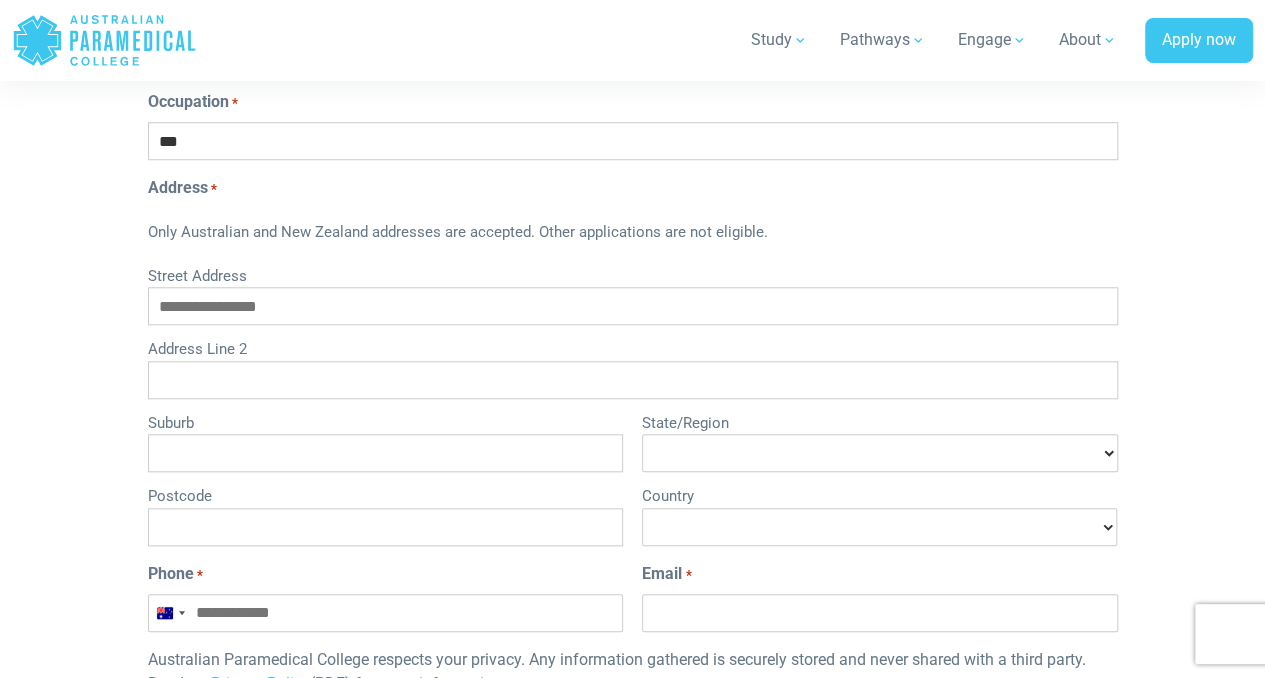click on "Postcode" at bounding box center [385, 527] 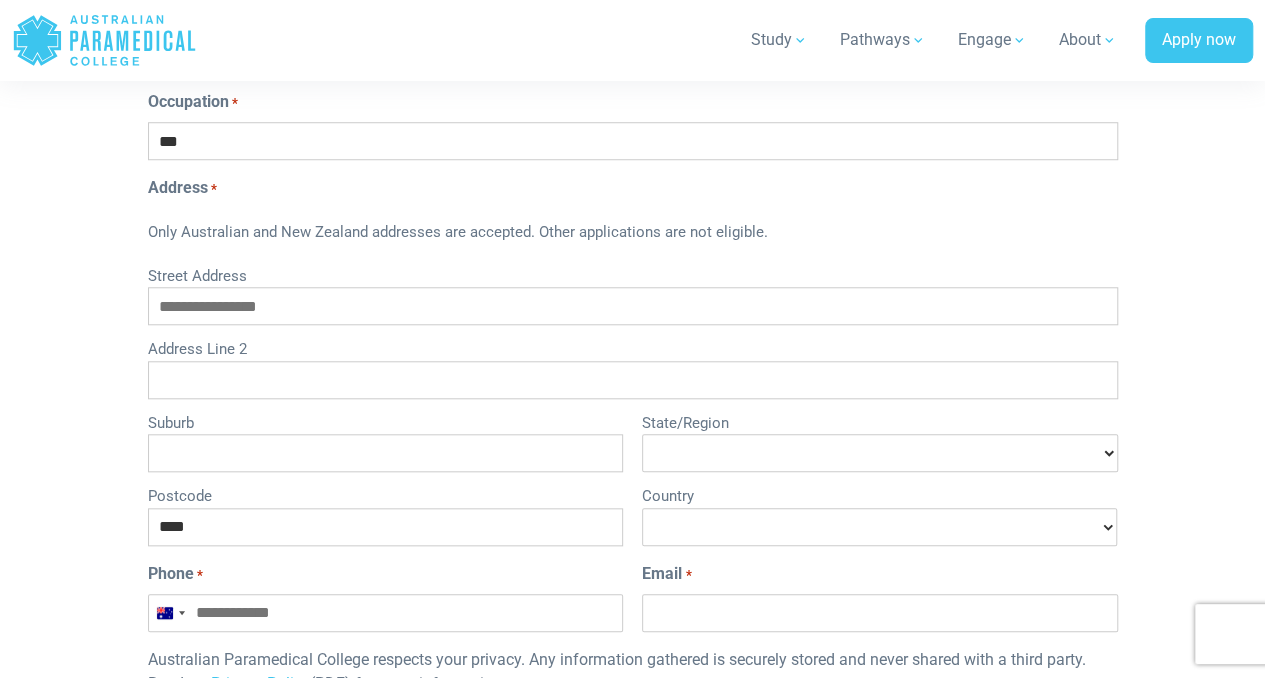 type on "****" 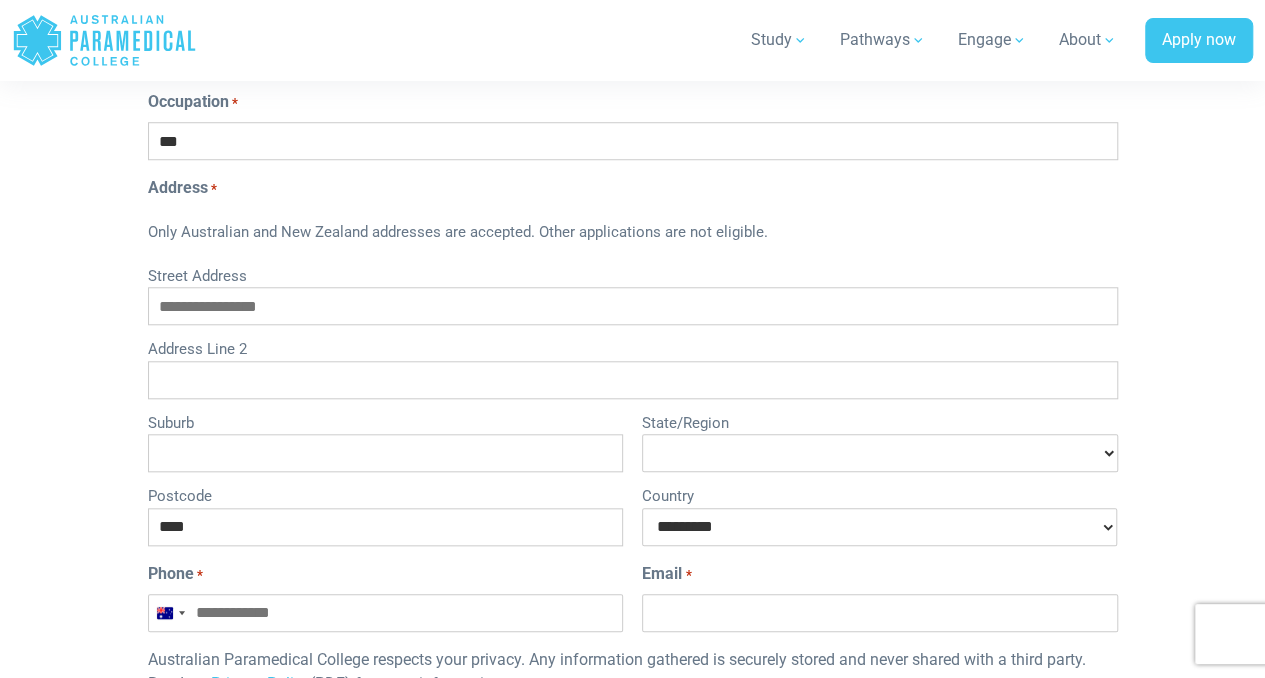 click on "**********" at bounding box center [879, 527] 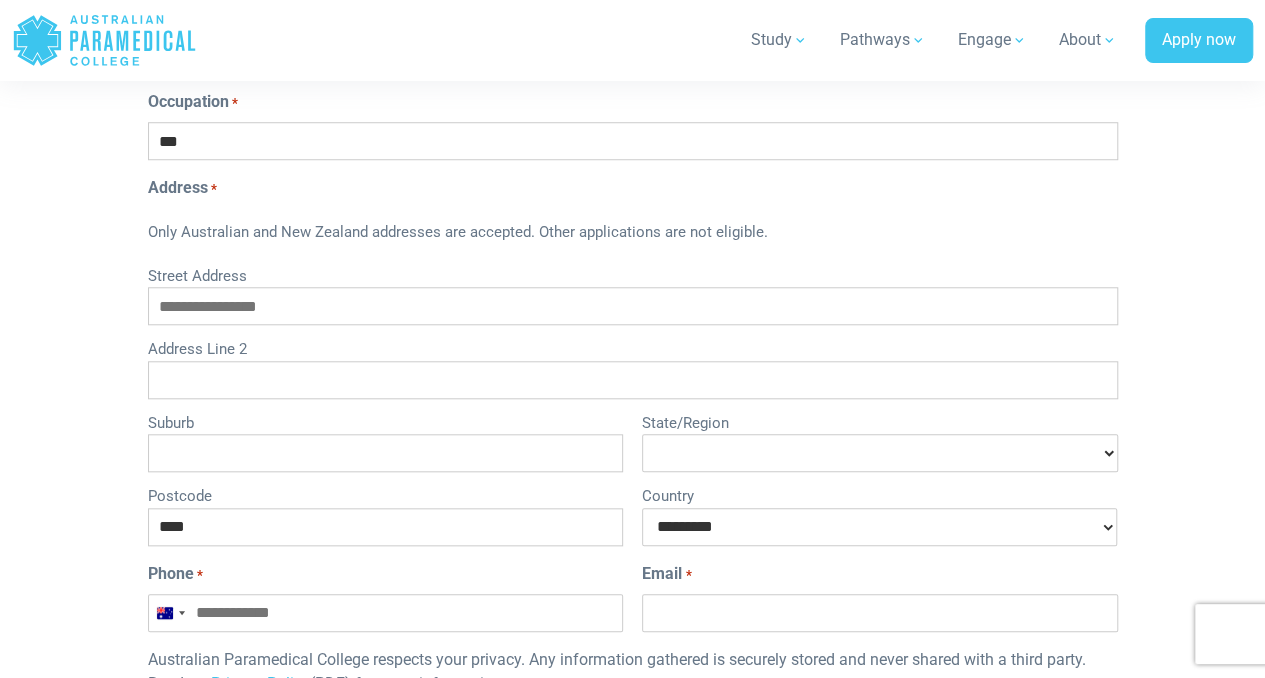 select on "**********" 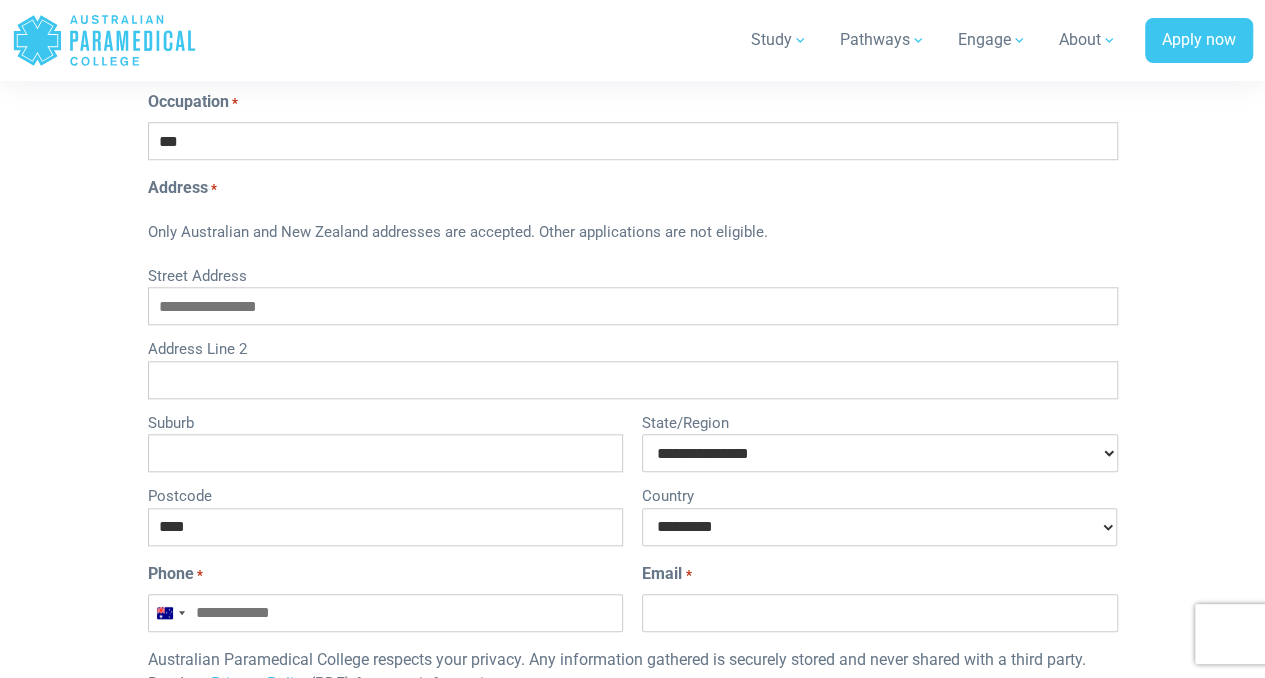 click on "**********" at bounding box center [879, 453] 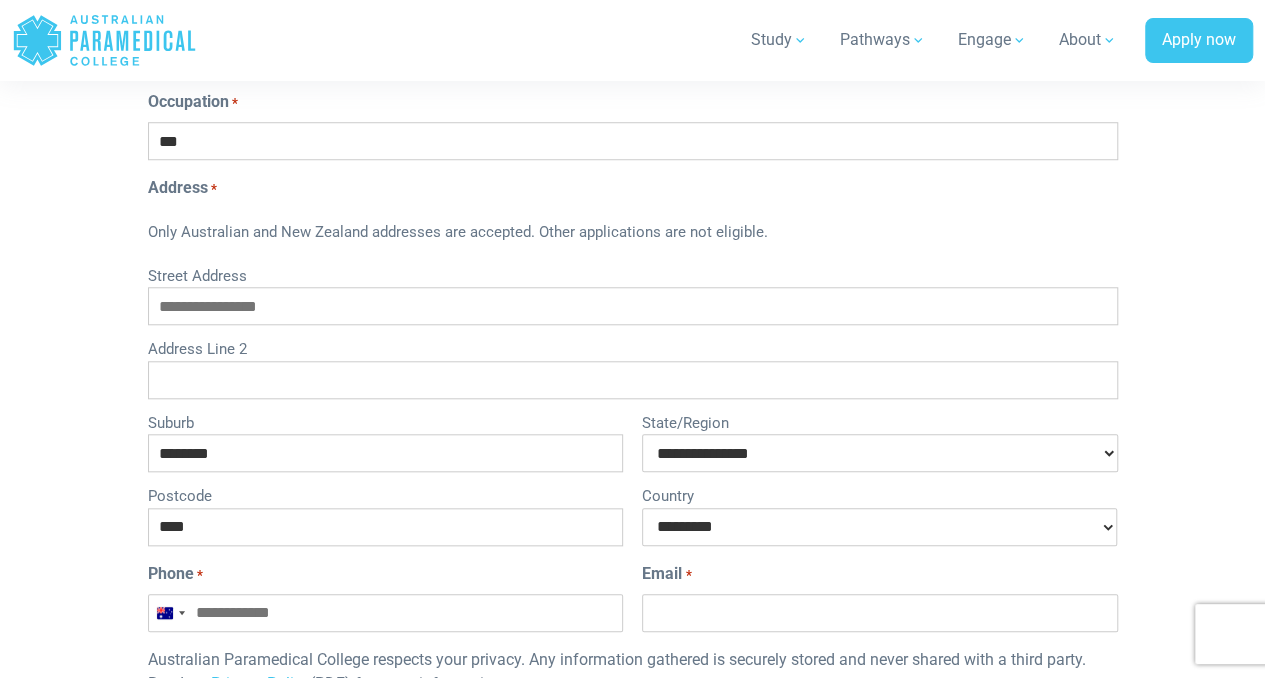 type on "********" 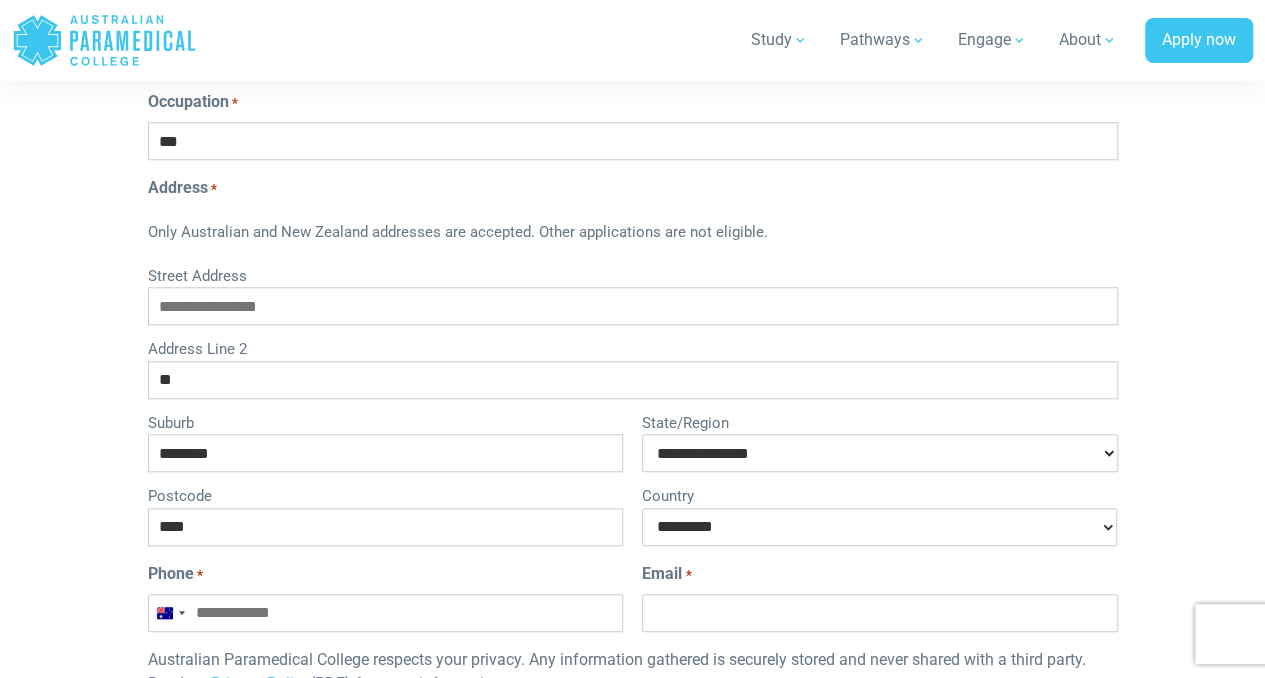 type on "*" 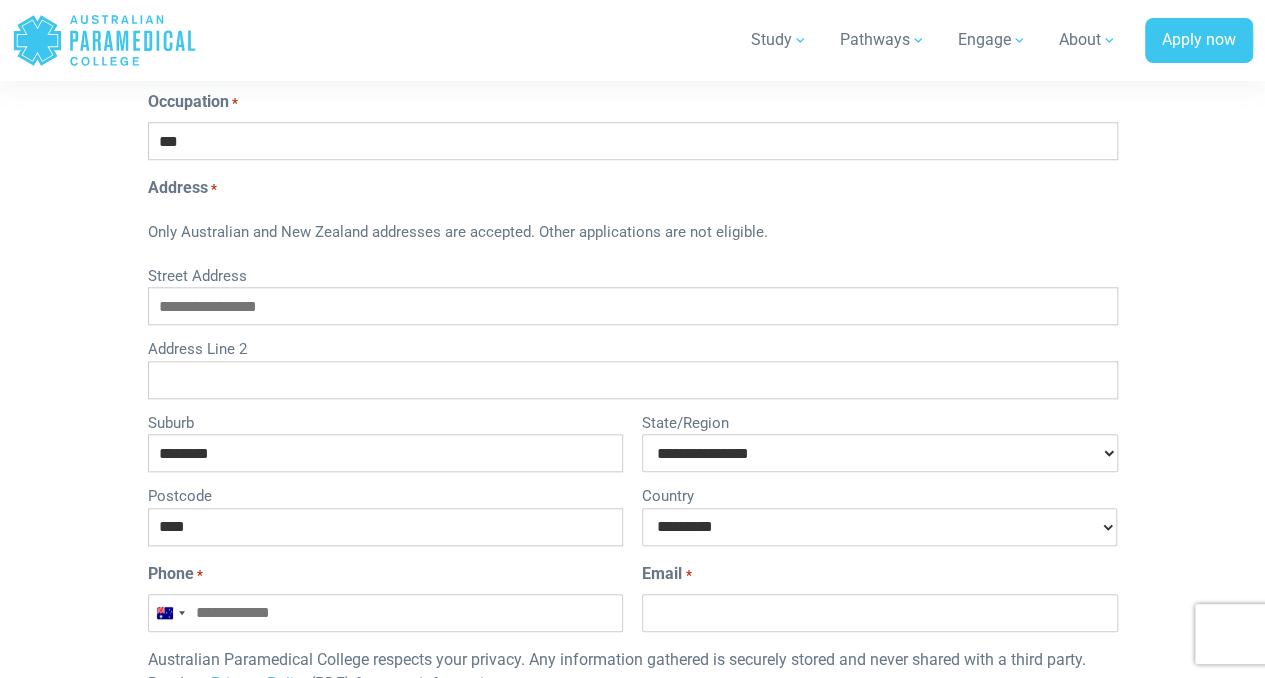 type on "*" 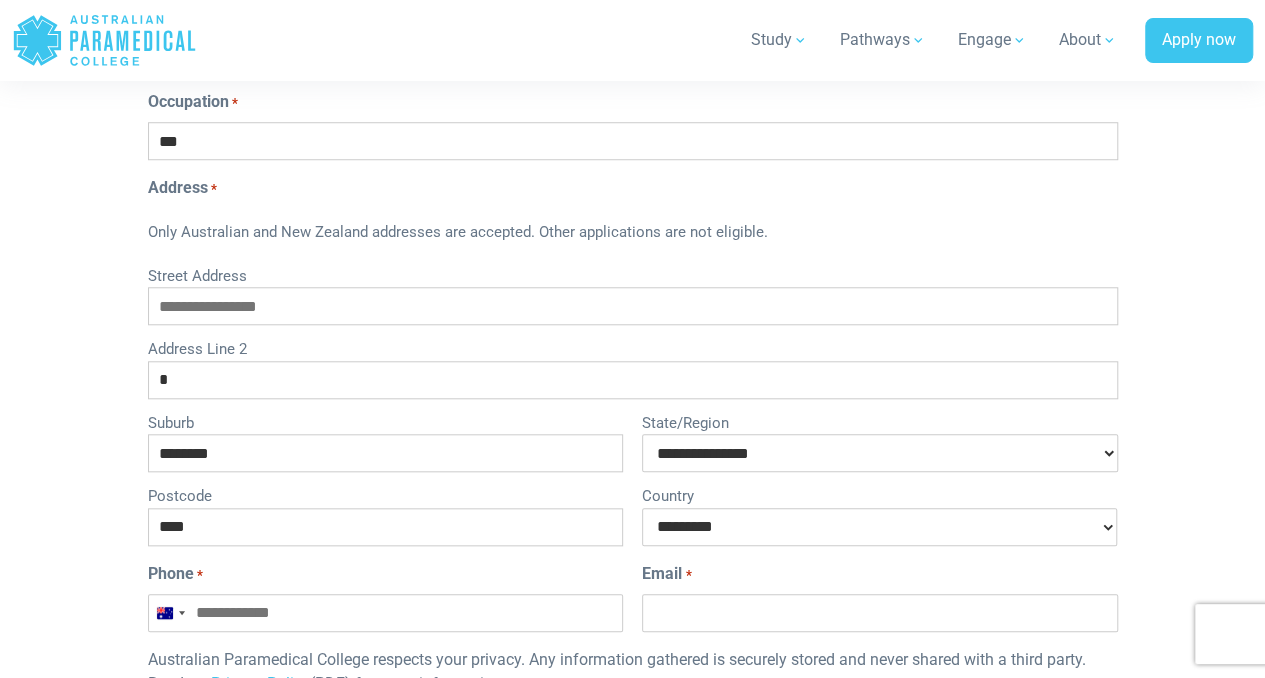 type 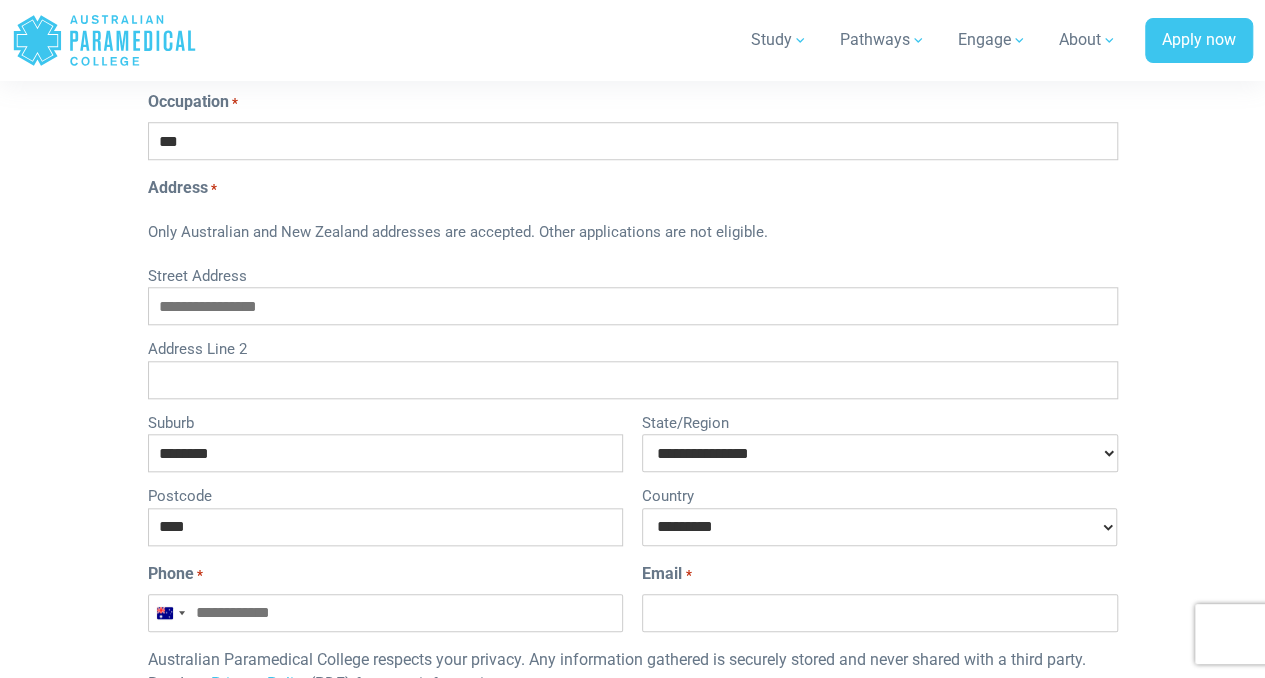 click on "Street Address" at bounding box center (633, 306) 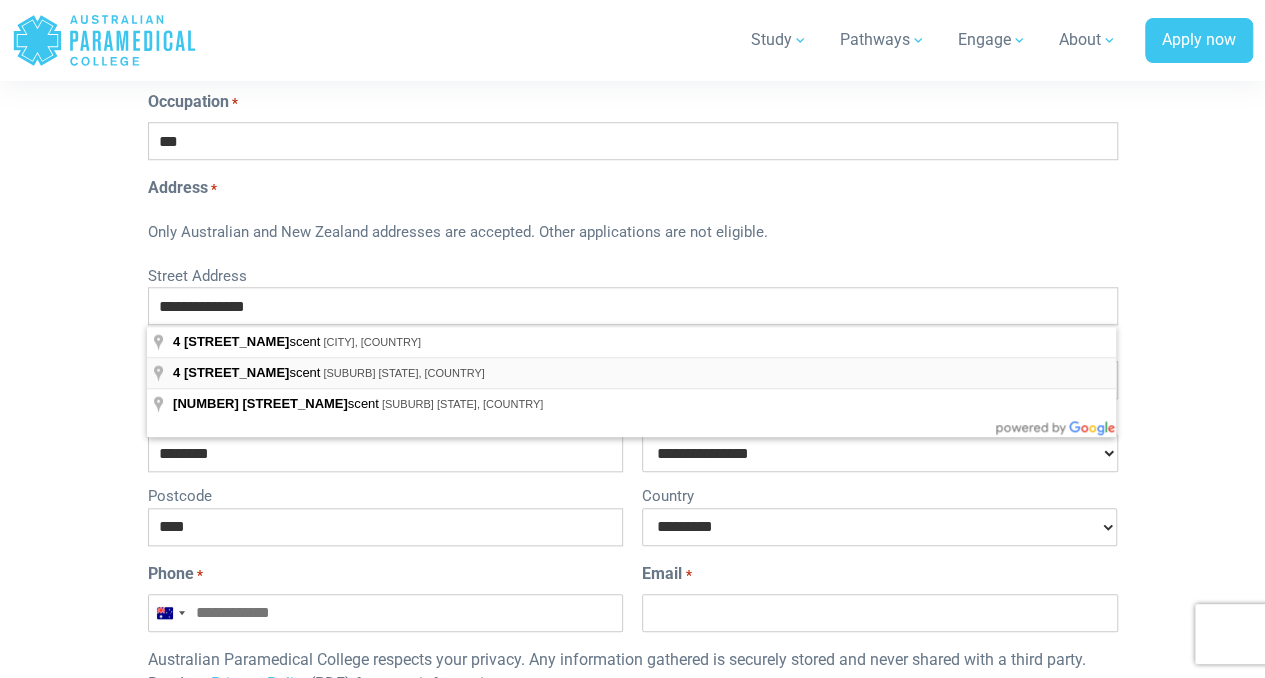 type on "**********" 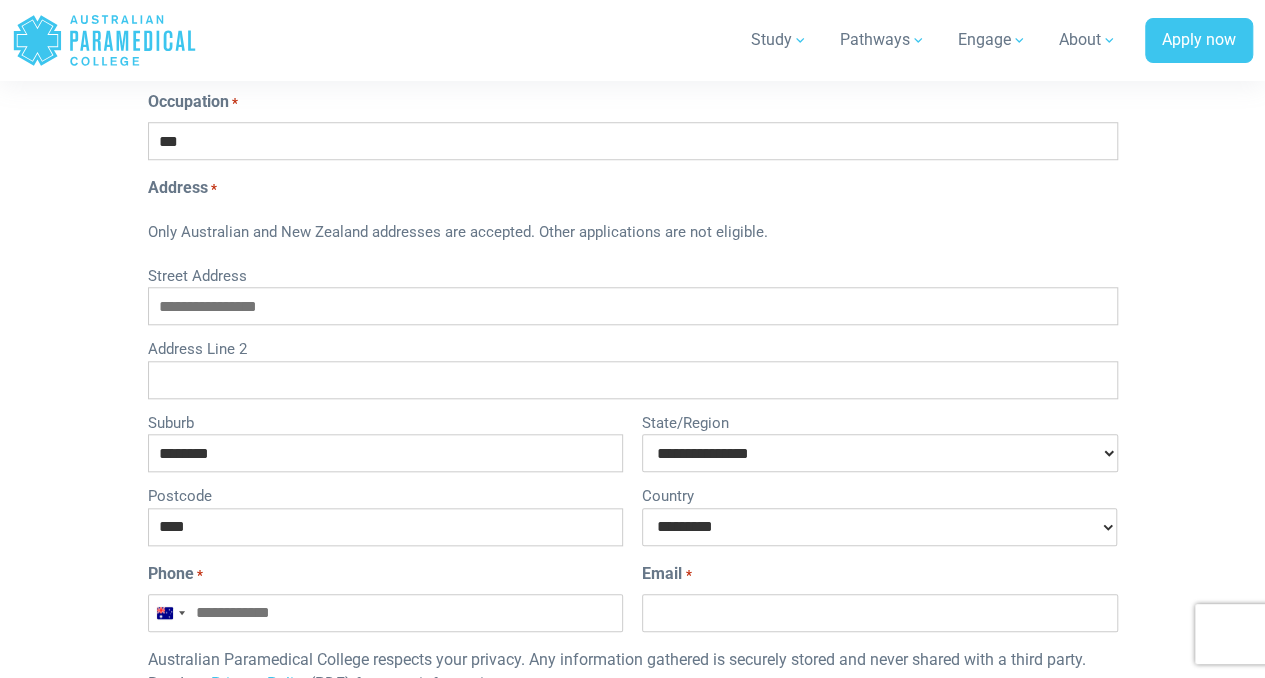 type on "**********" 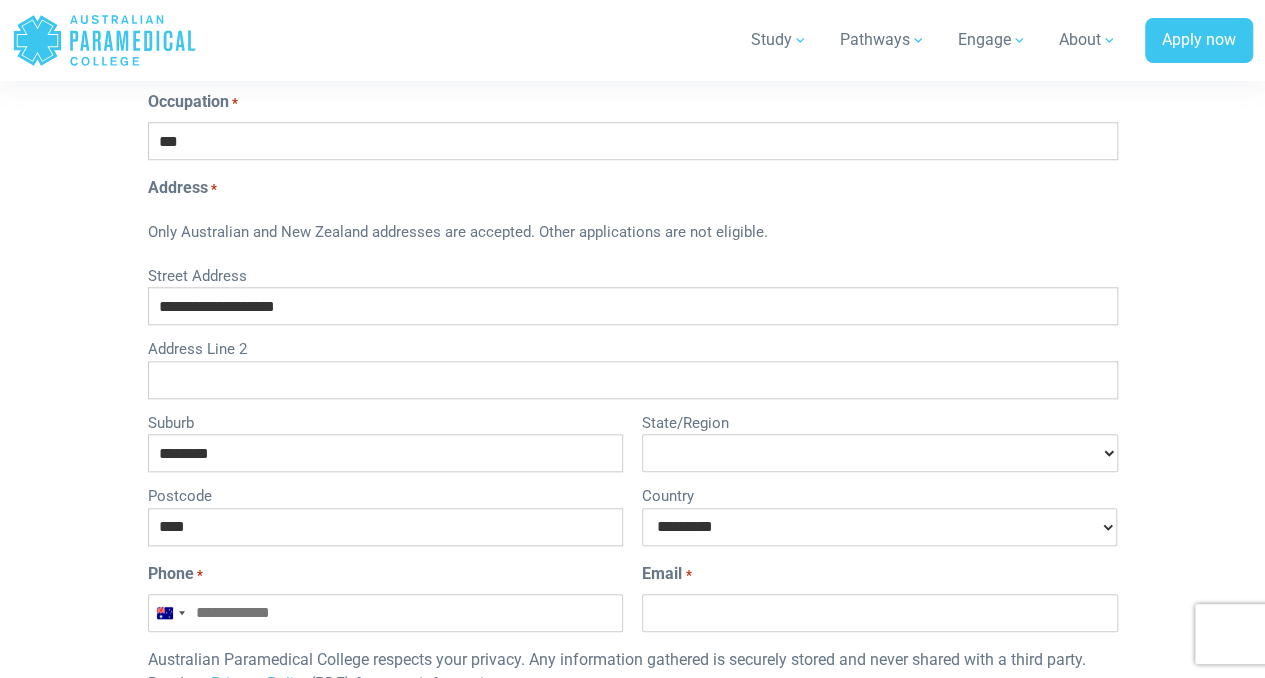 select 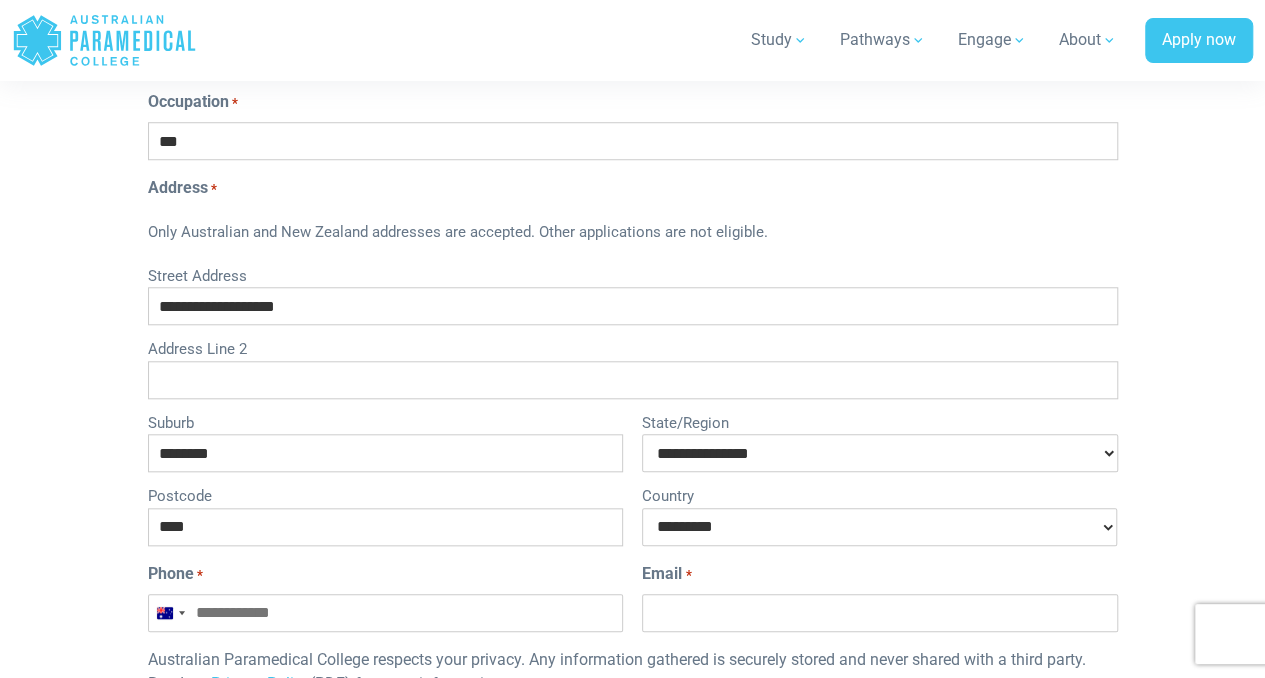 select on "**********" 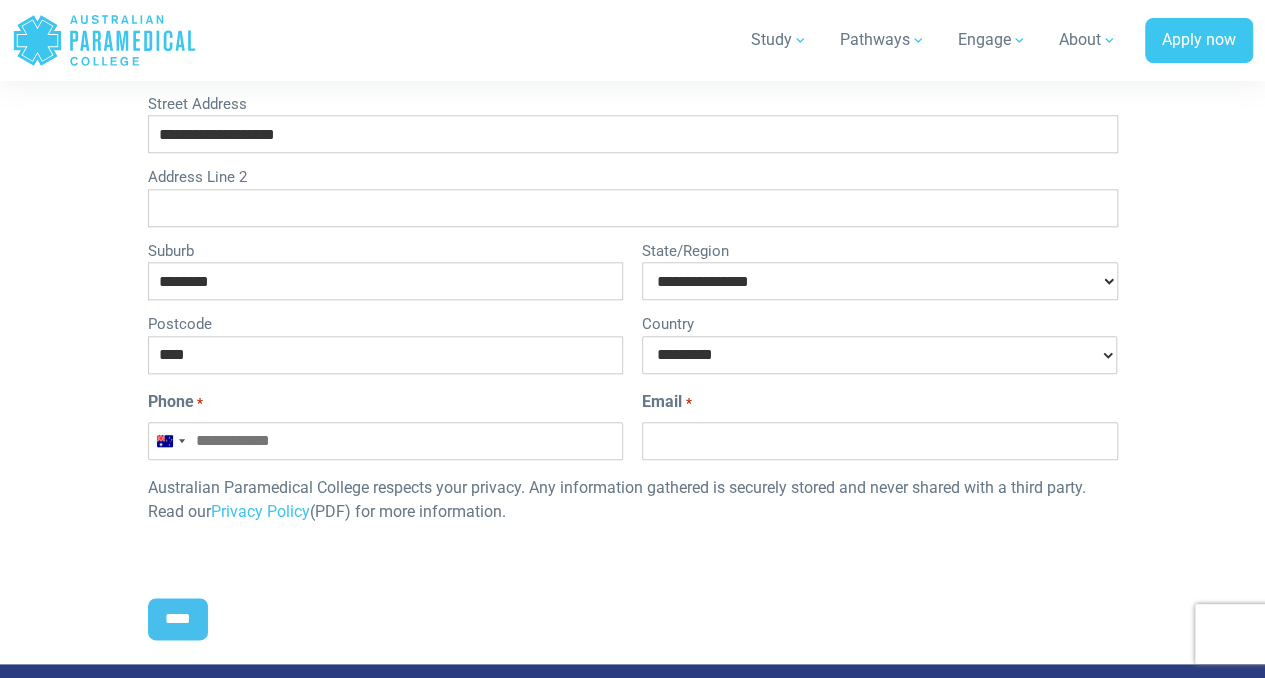 scroll, scrollTop: 942, scrollLeft: 0, axis: vertical 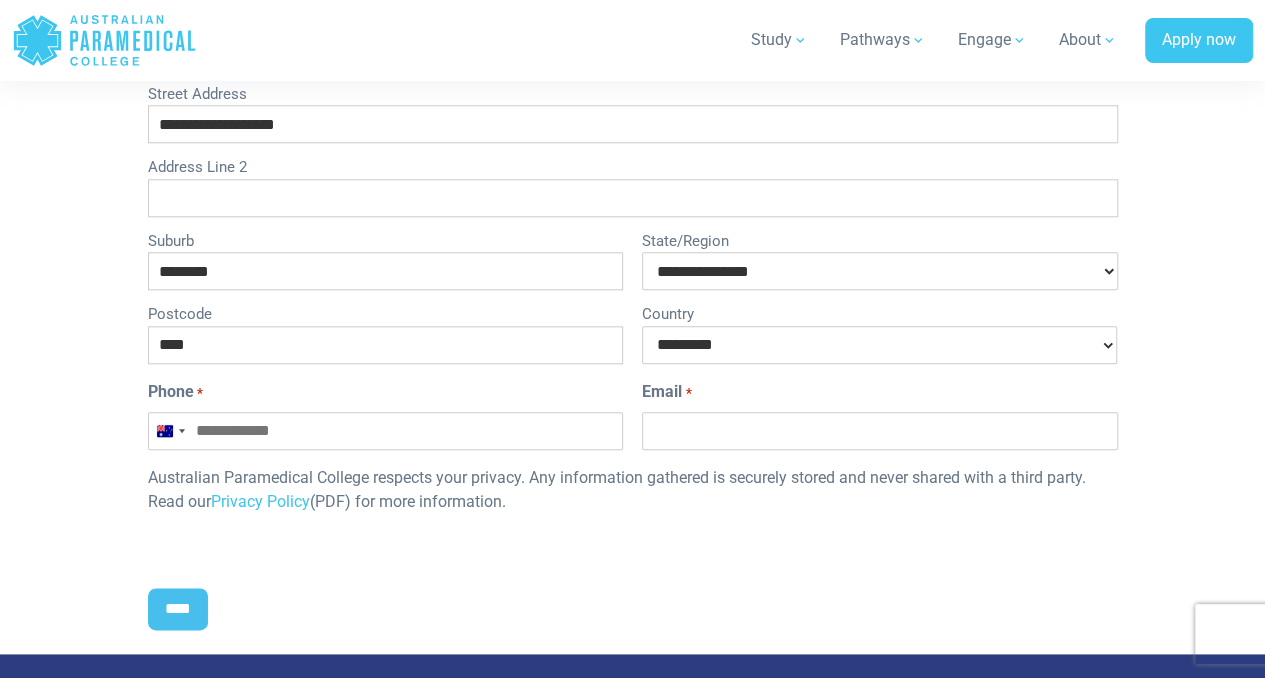 click on "Phone *" at bounding box center (385, 431) 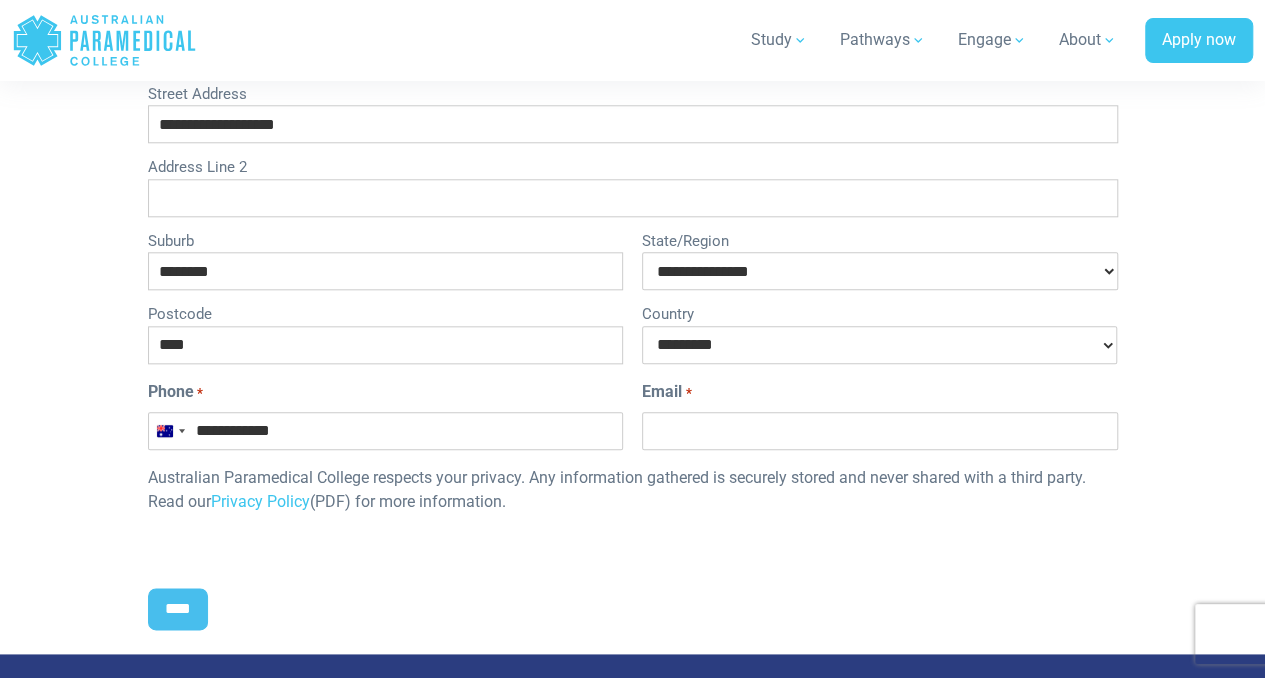 type on "**********" 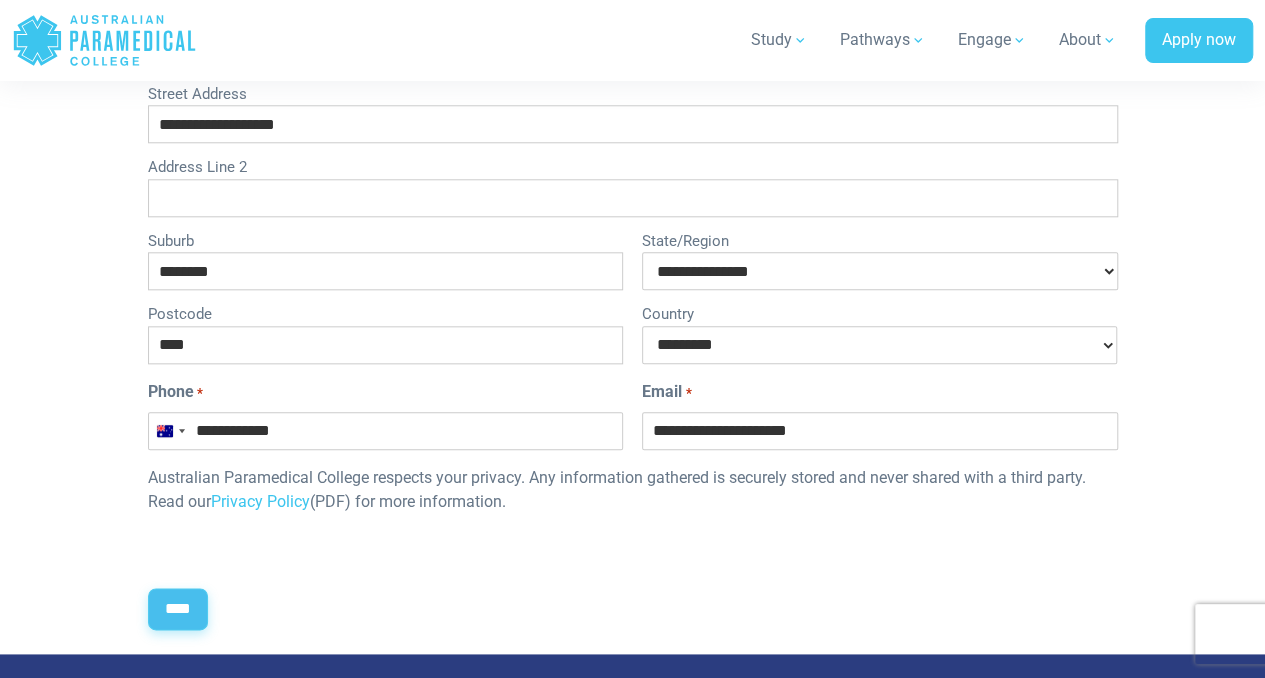 type on "**********" 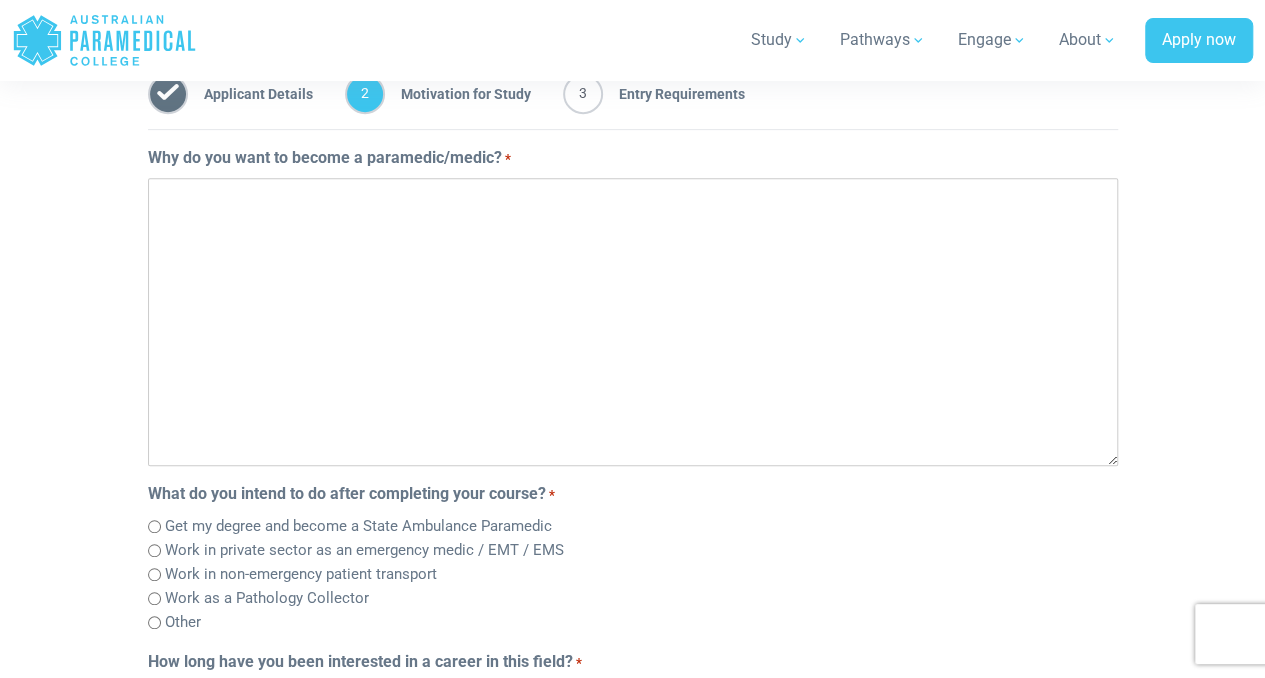 scroll, scrollTop: 0, scrollLeft: 0, axis: both 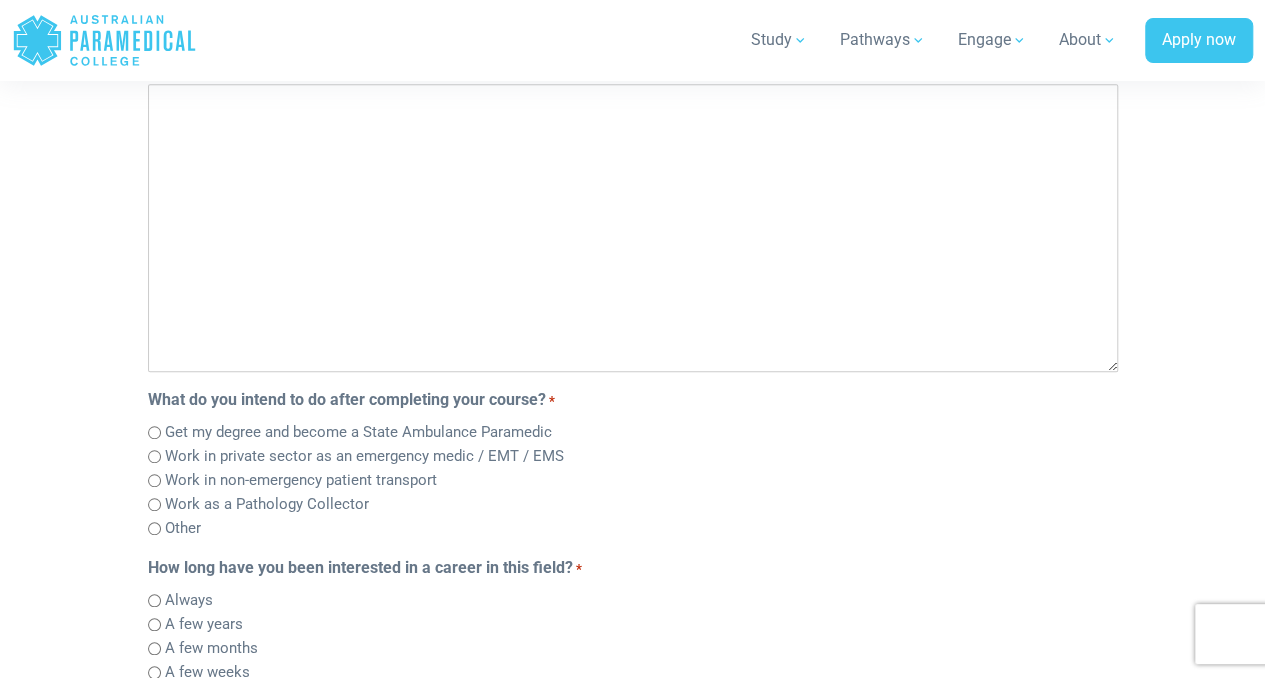 click on "Why do you want to become a paramedic/medic? *" at bounding box center (633, 228) 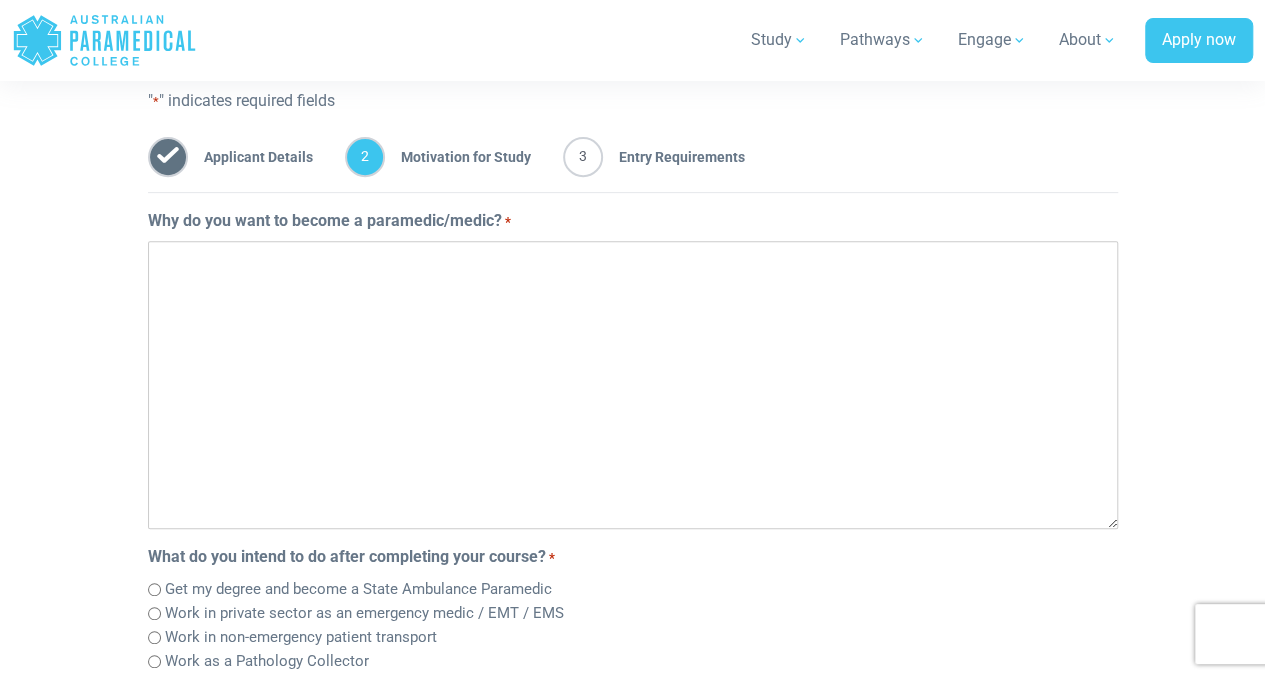 scroll, scrollTop: 323, scrollLeft: 0, axis: vertical 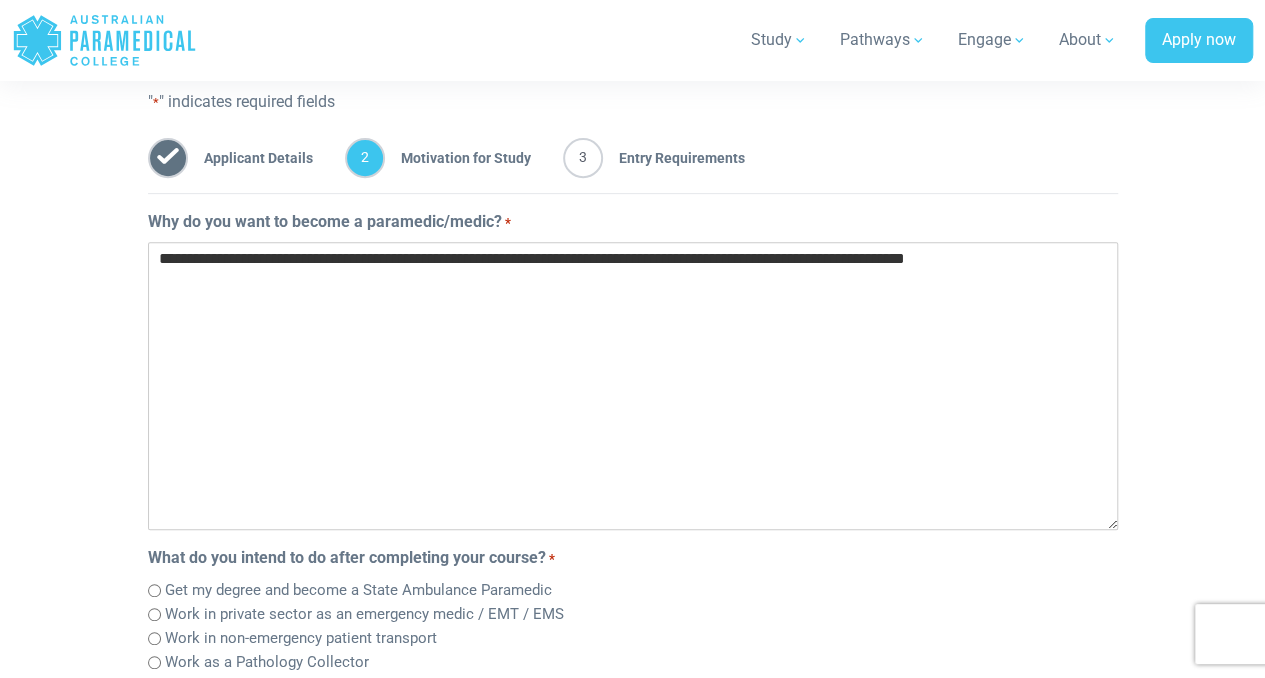 click on "**********" at bounding box center (633, 386) 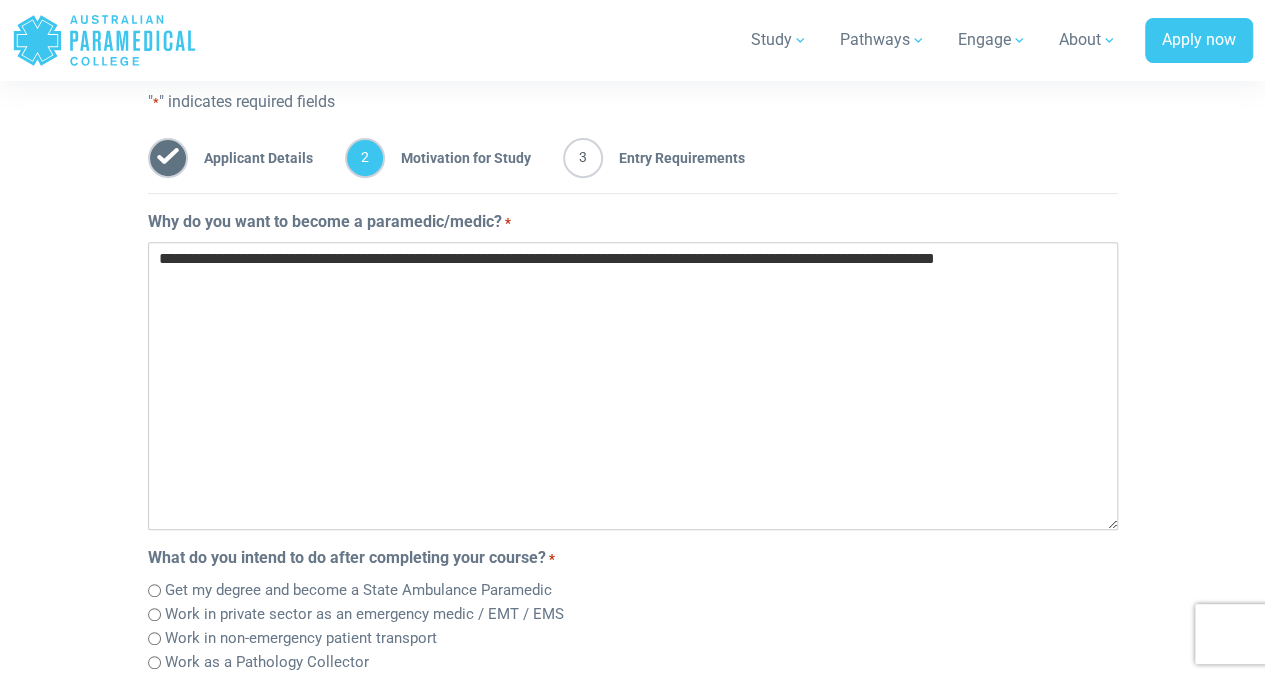click on "**********" at bounding box center (633, 386) 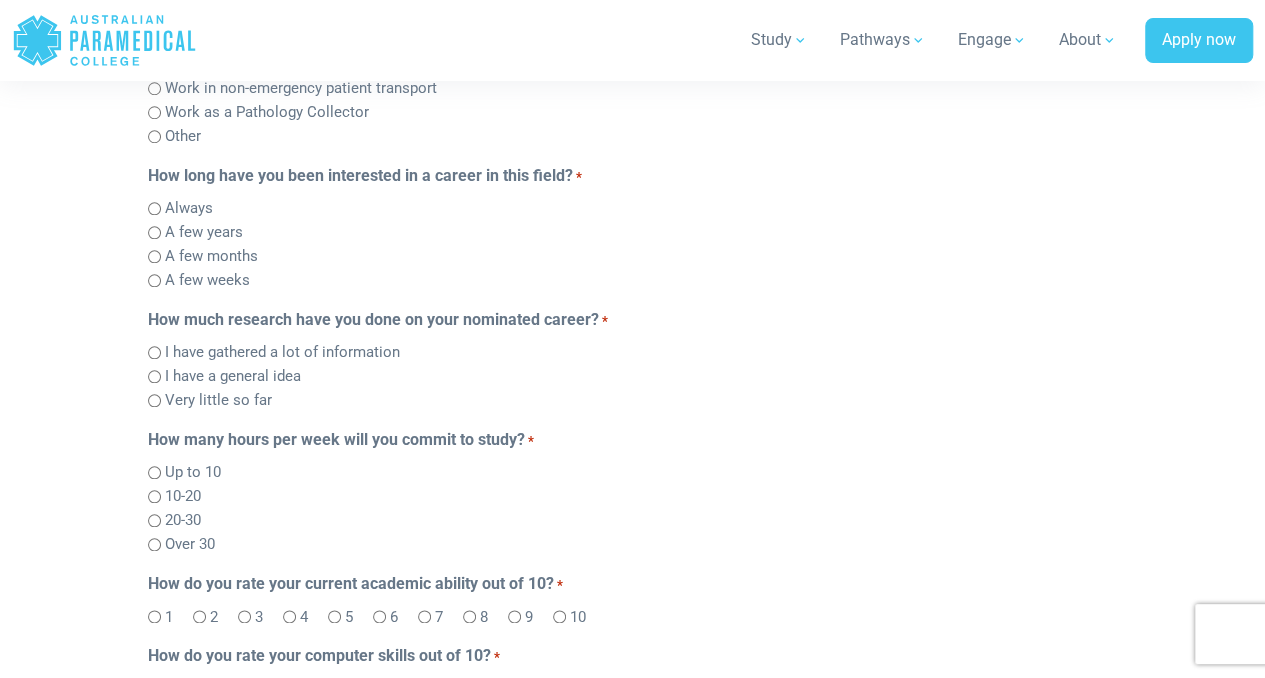 scroll, scrollTop: 869, scrollLeft: 0, axis: vertical 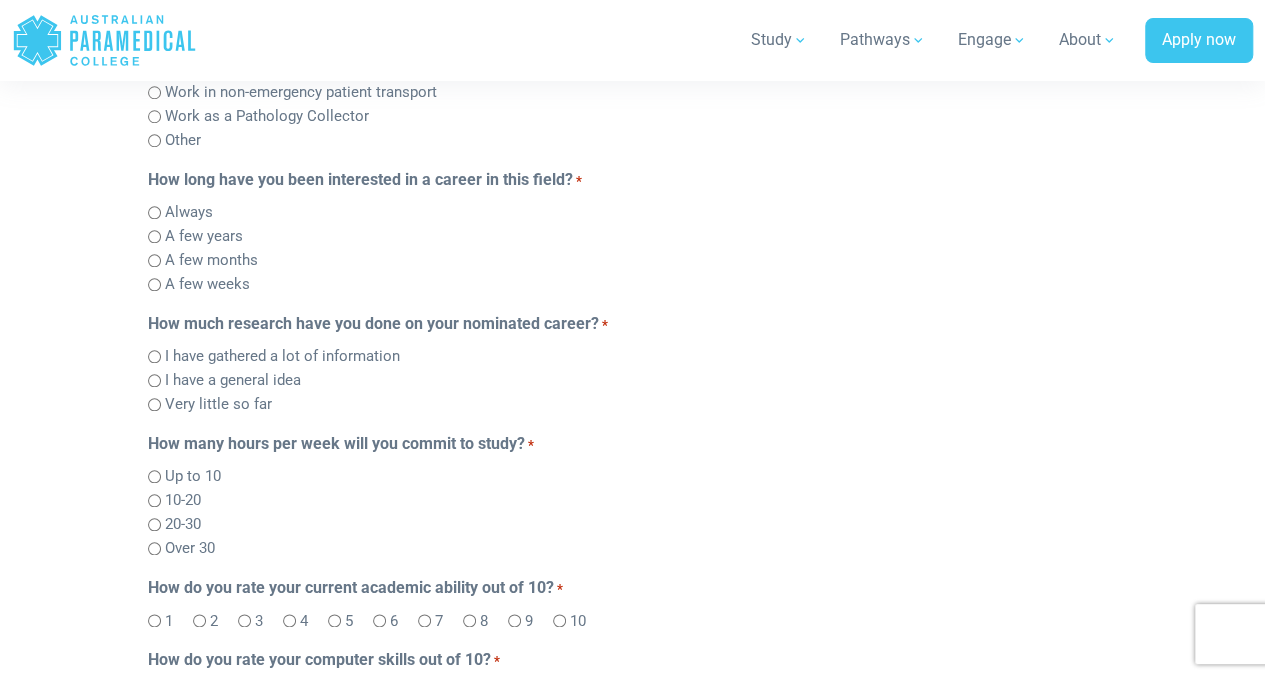 type on "**********" 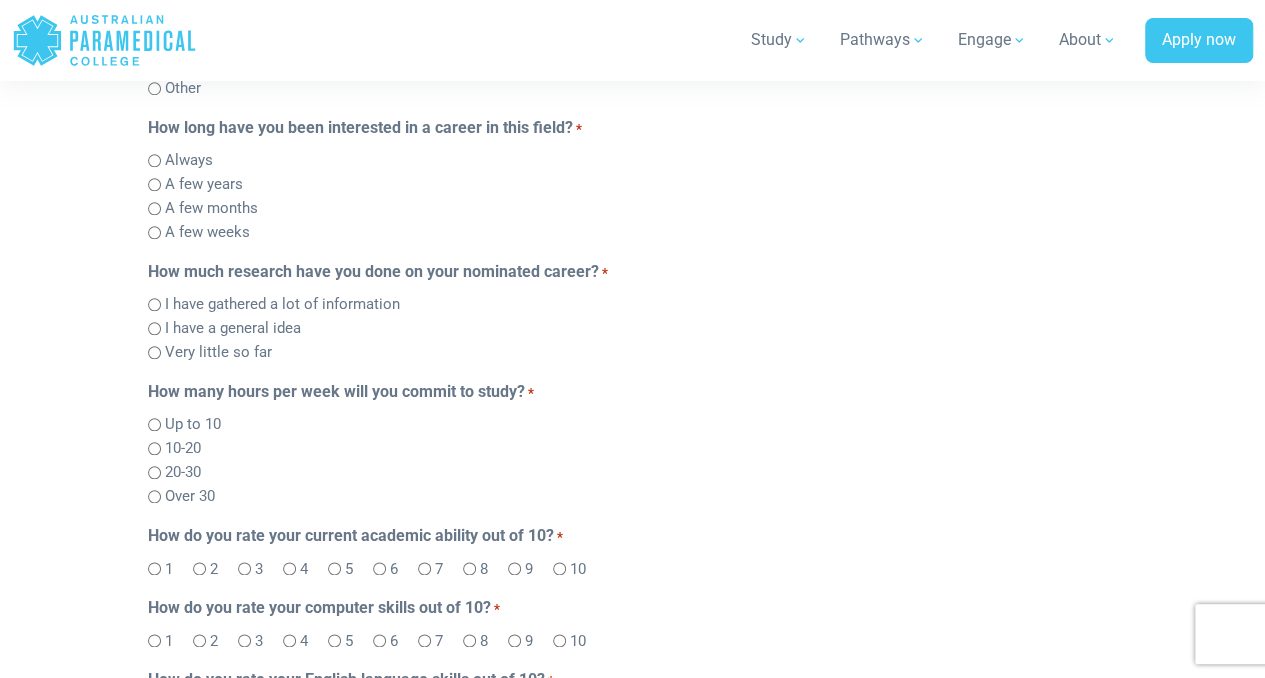 scroll, scrollTop: 930, scrollLeft: 0, axis: vertical 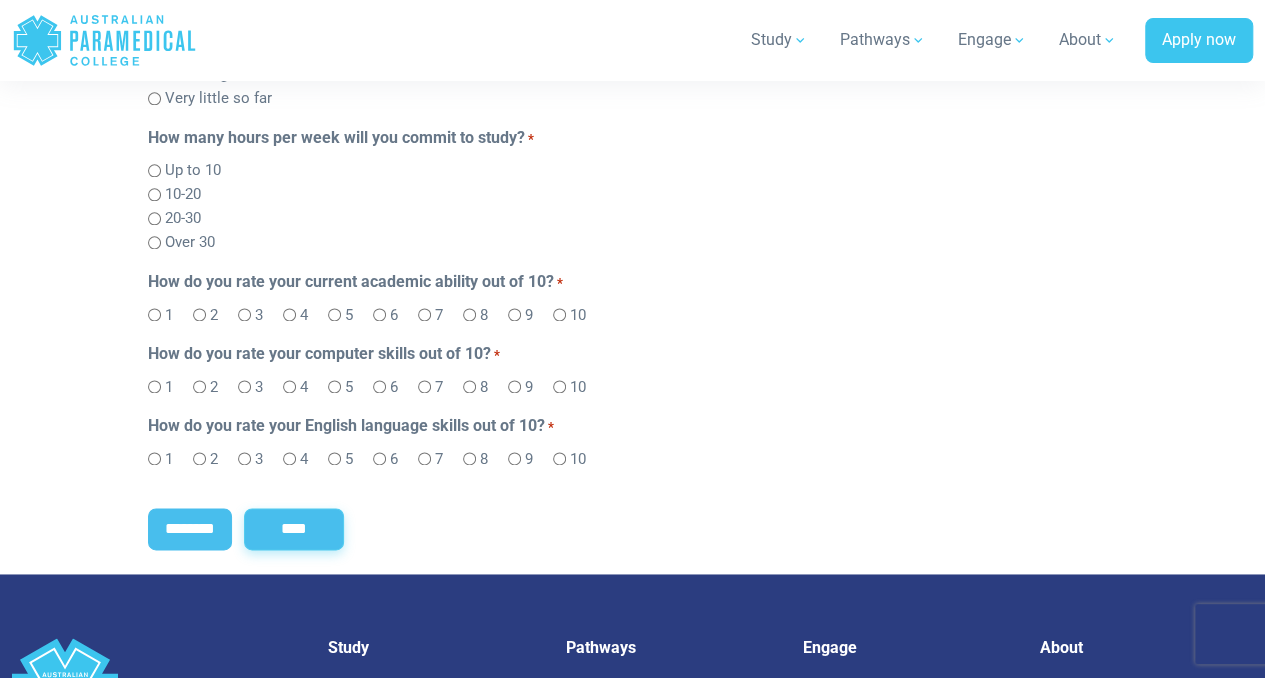 click on "****" at bounding box center (294, 529) 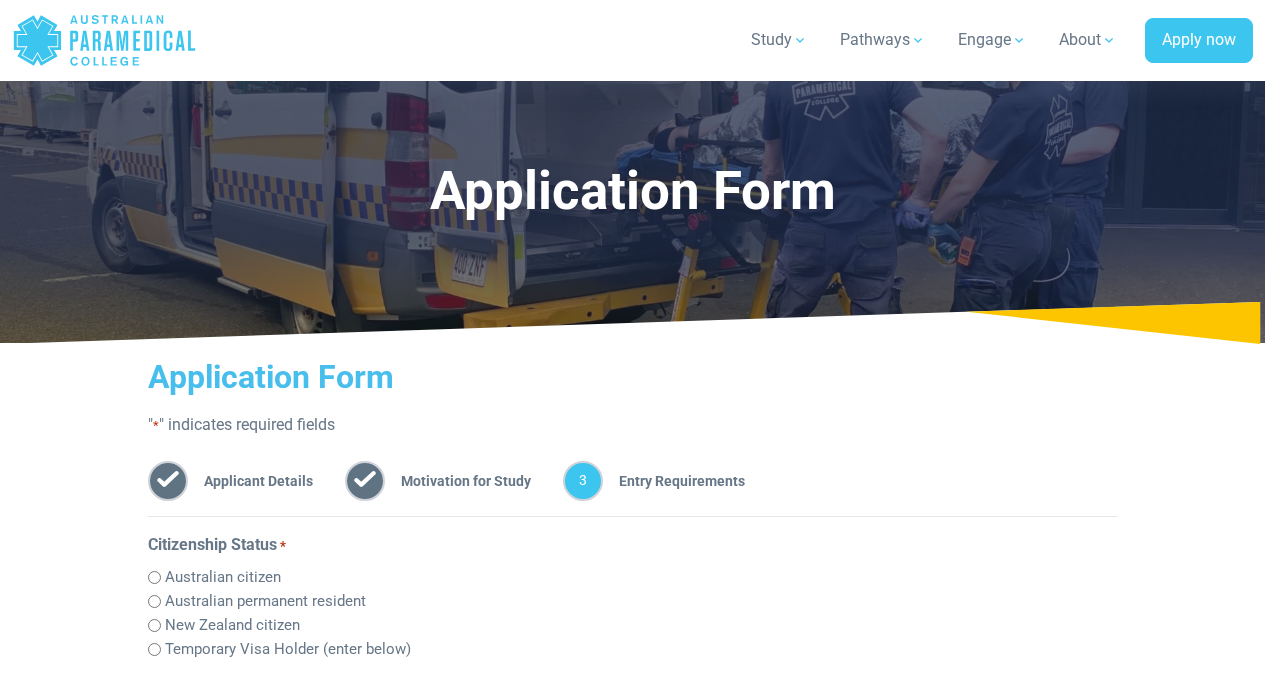 scroll, scrollTop: 302, scrollLeft: 0, axis: vertical 